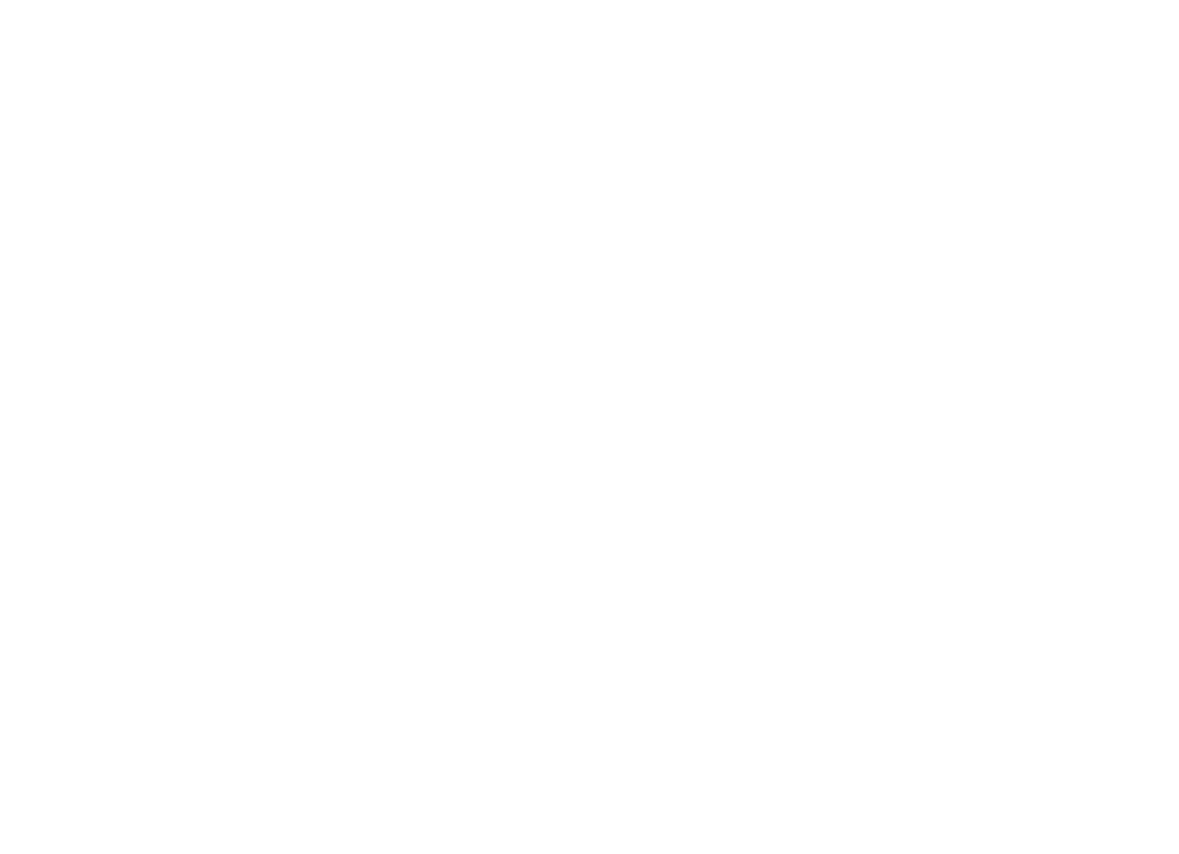 scroll, scrollTop: 0, scrollLeft: 0, axis: both 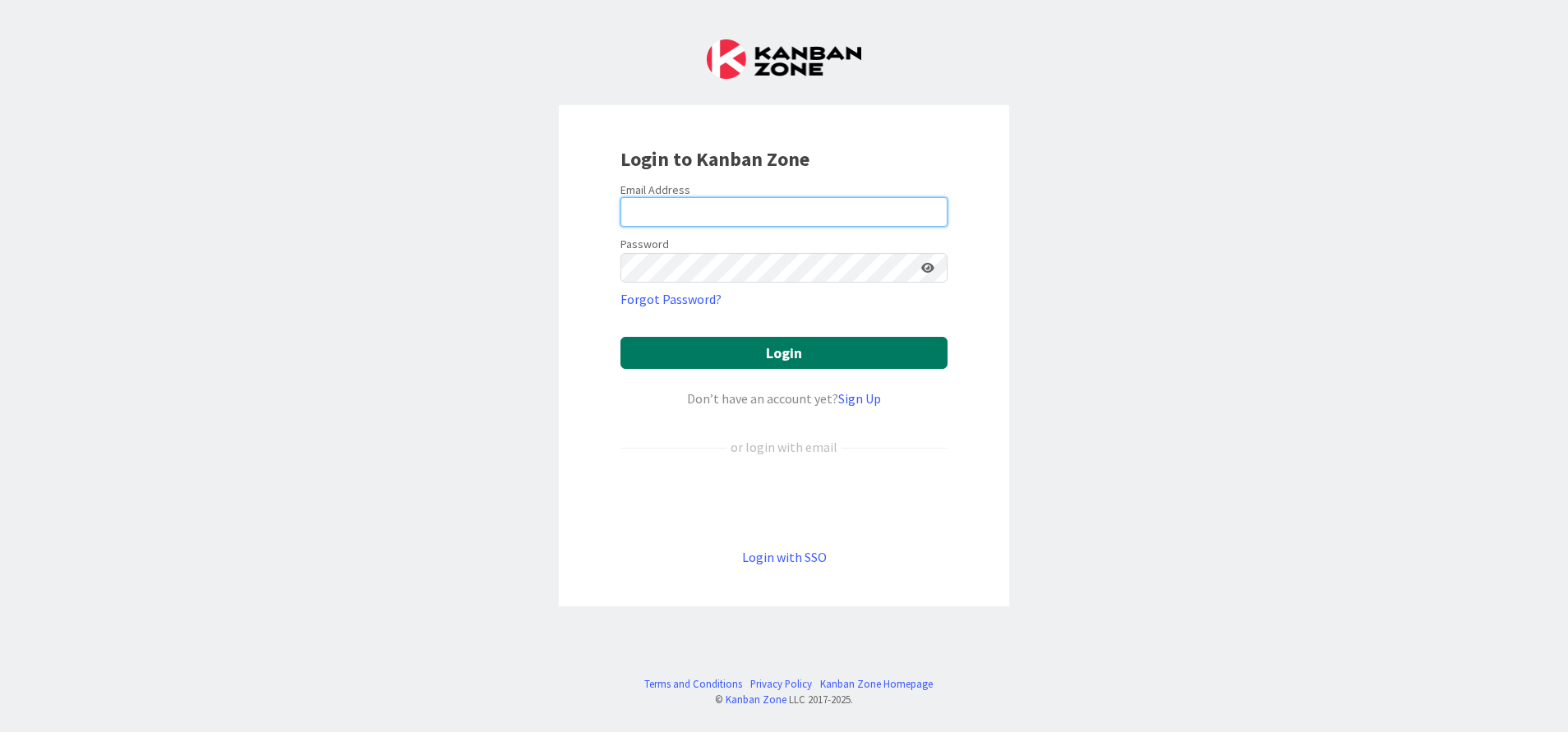 type on "[EMAIL]" 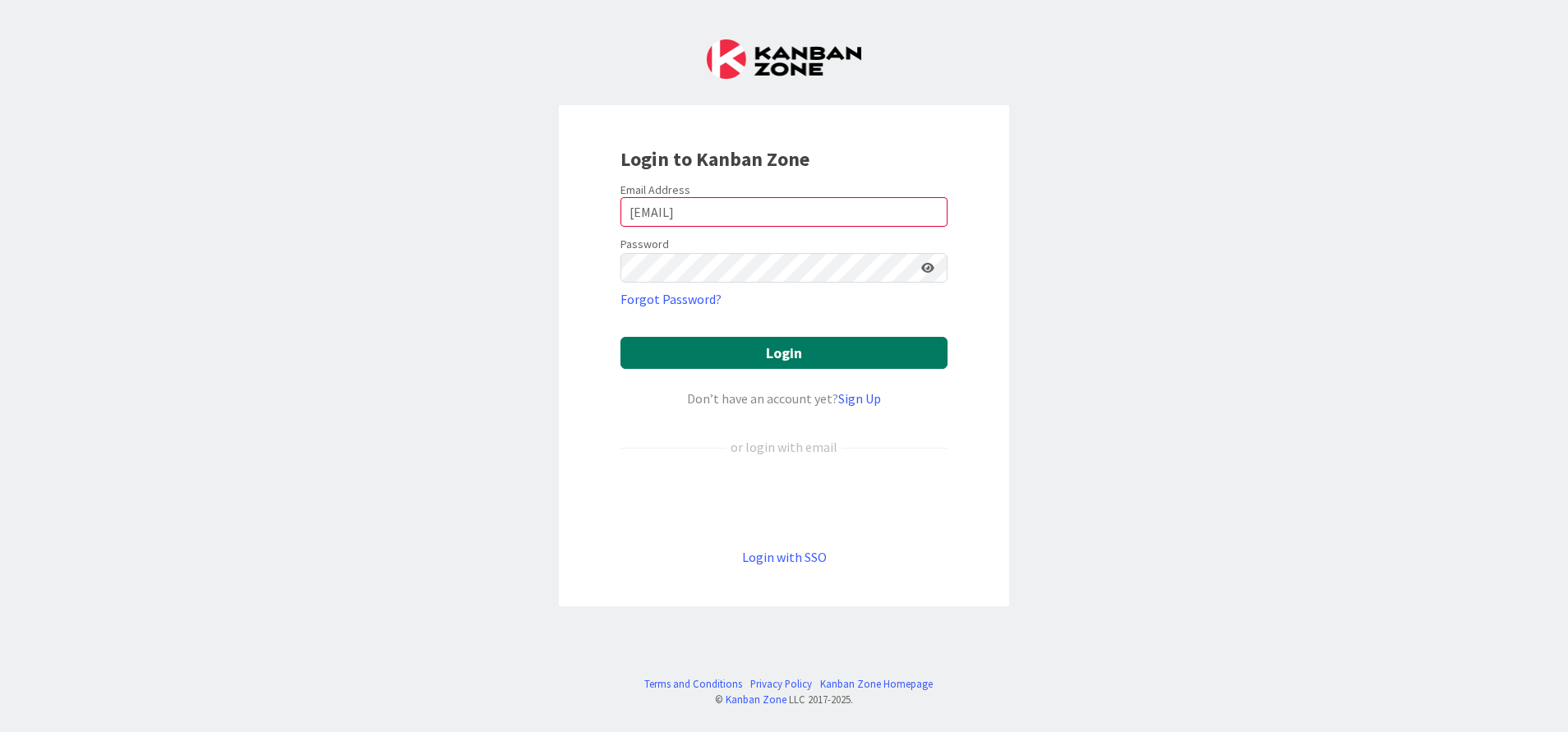 click on "Login" at bounding box center (784, 352) 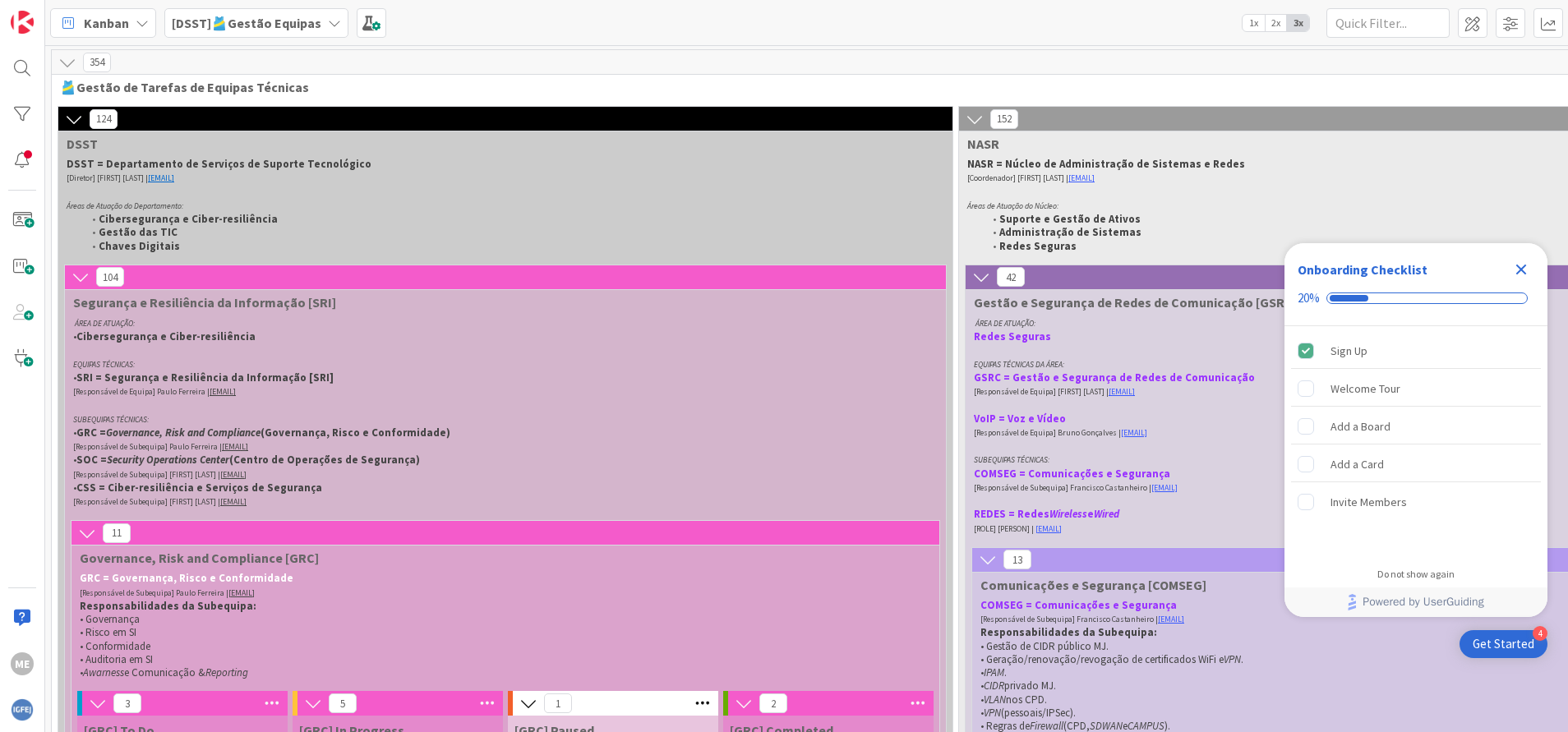 click on "•  SRI = Segurança e Resiliência da Informação [SRI]" at bounding box center (496, 378) 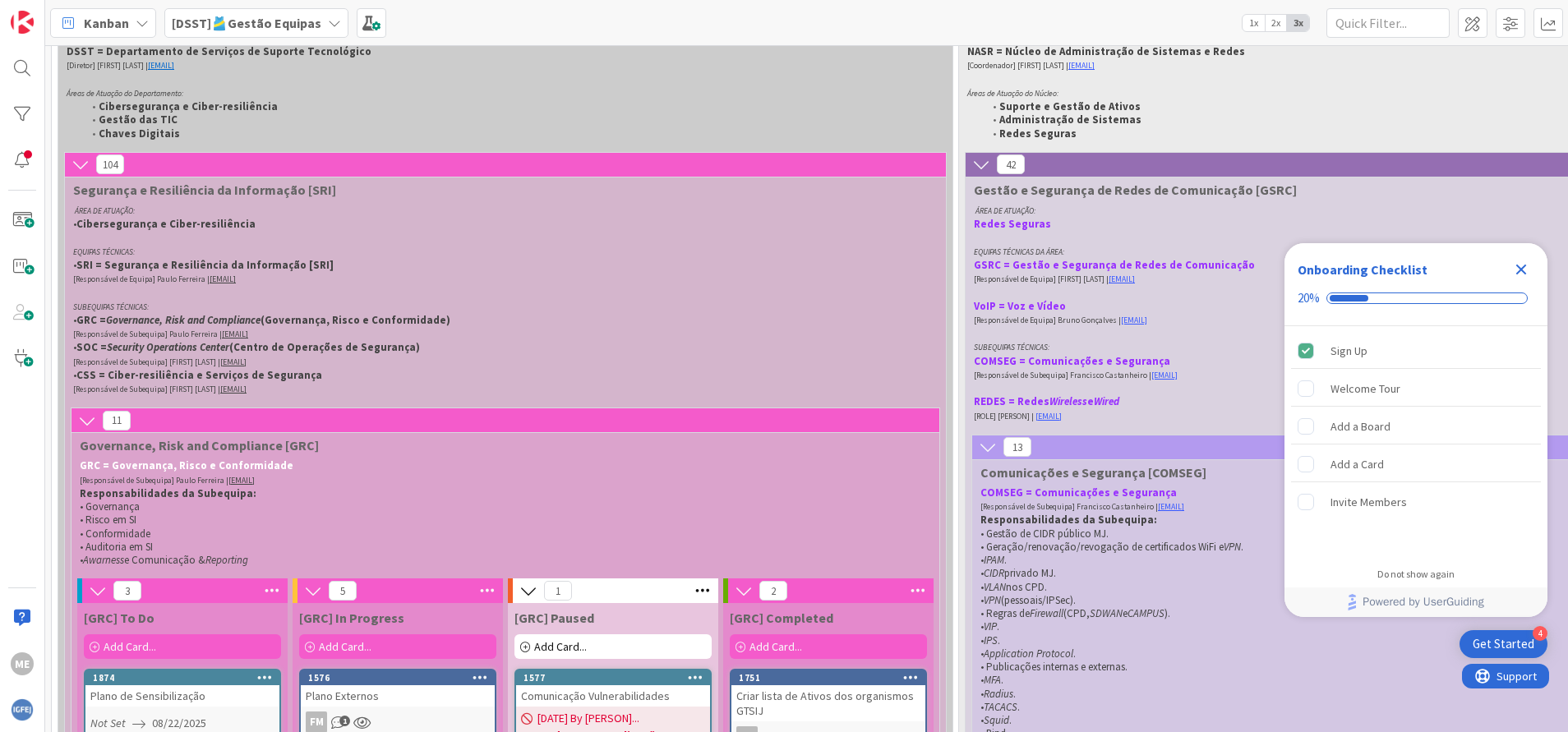 scroll, scrollTop: 0, scrollLeft: 0, axis: both 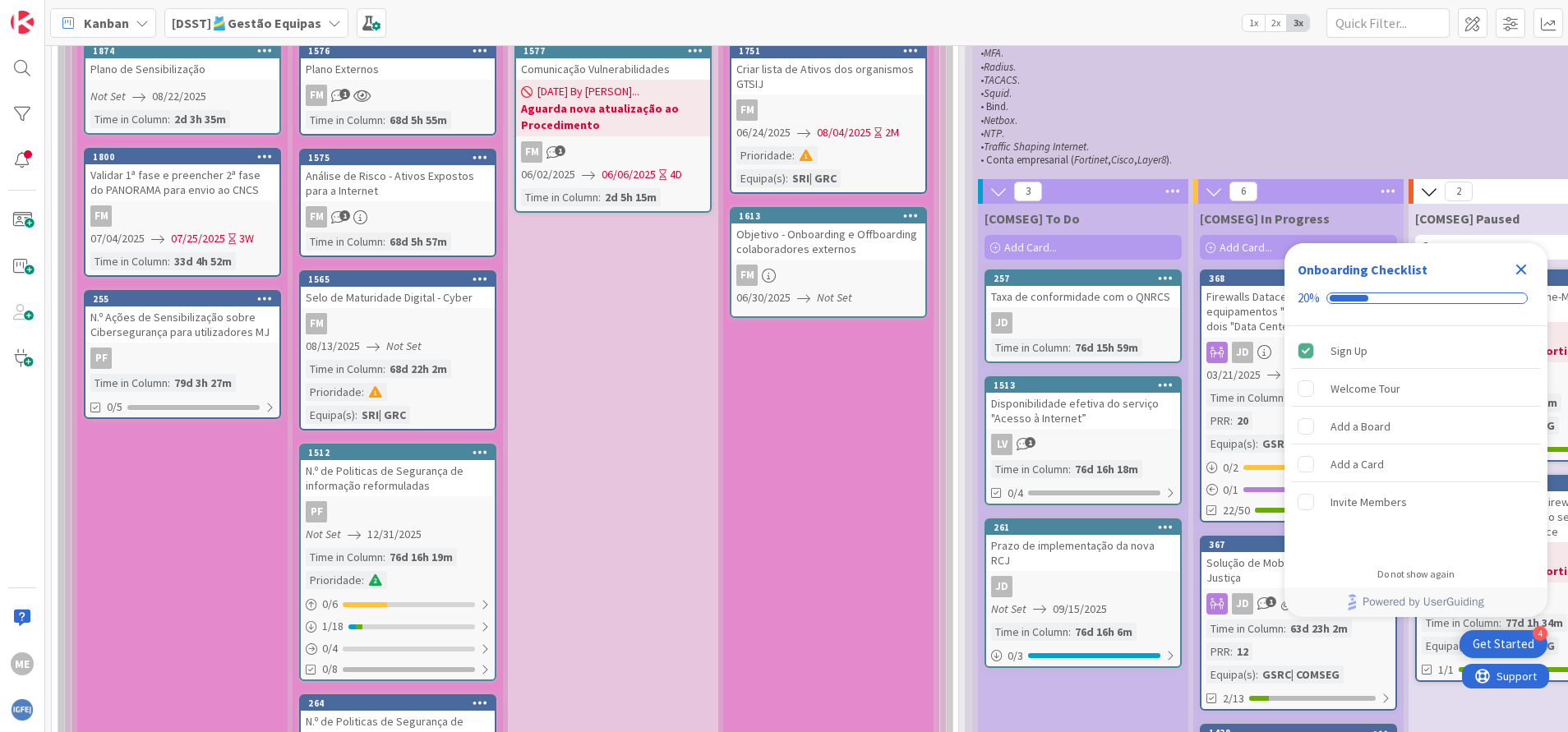 click 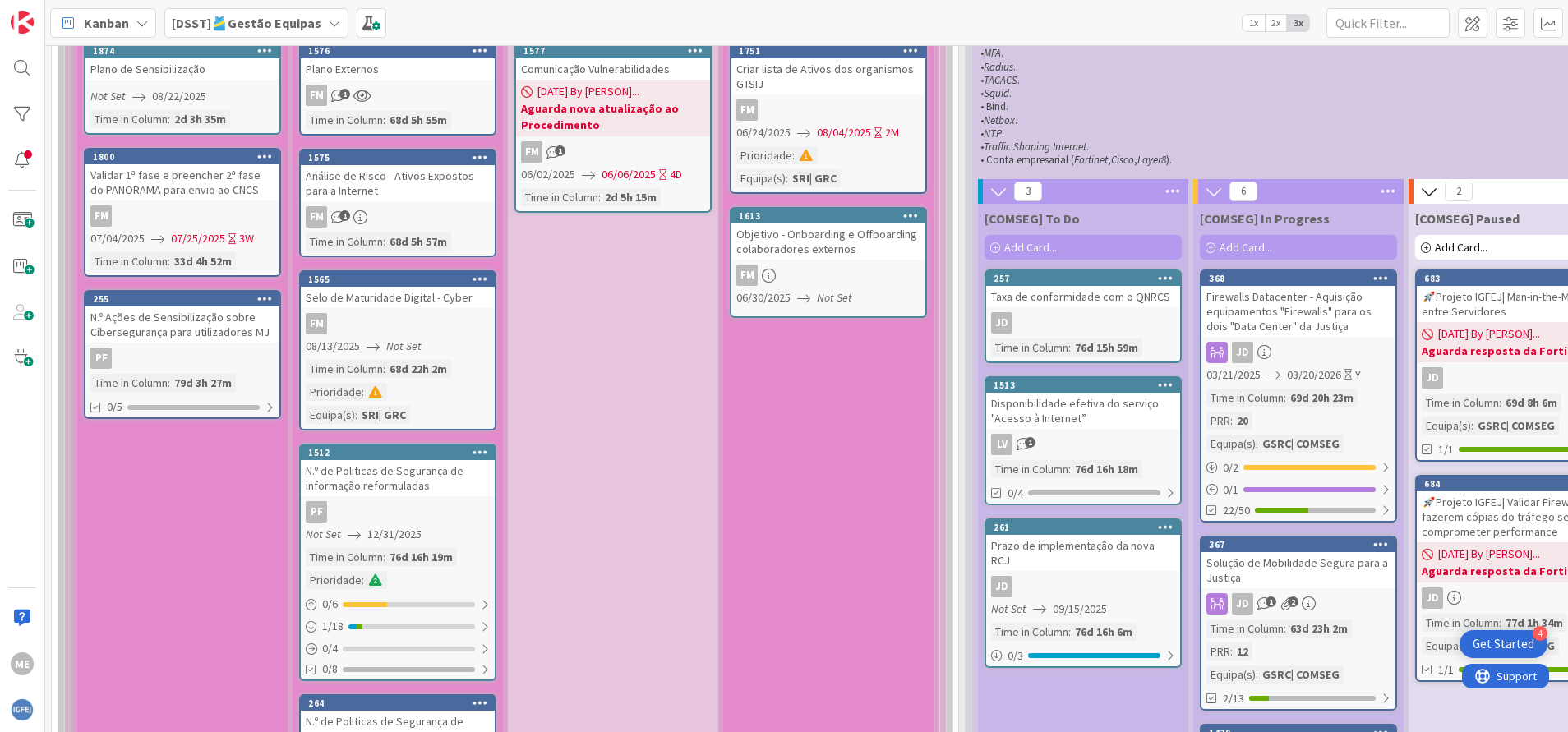 scroll, scrollTop: 0, scrollLeft: 0, axis: both 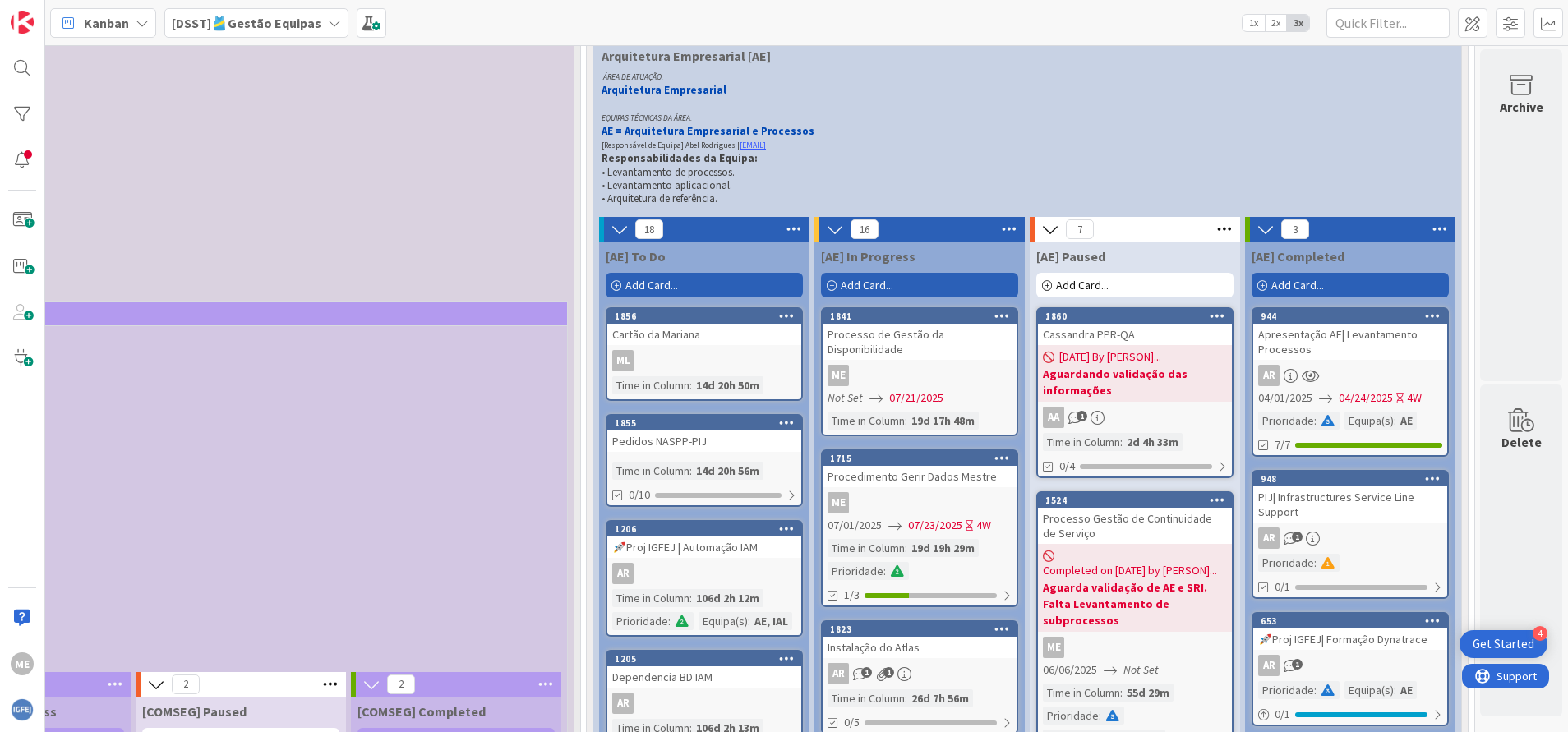click on "Processo de Gestão da Disponibilidade" at bounding box center (920, 342) 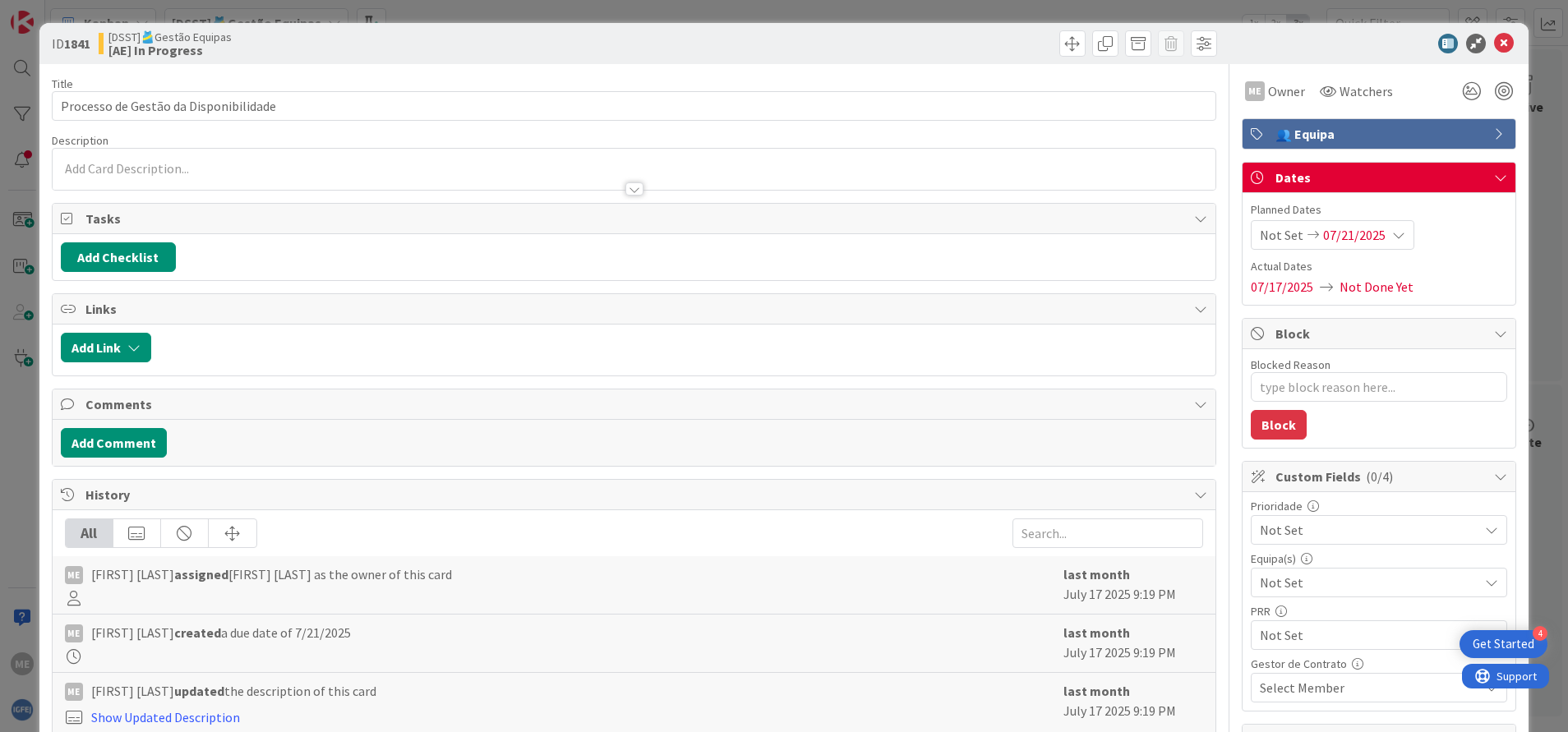 scroll, scrollTop: 0, scrollLeft: 0, axis: both 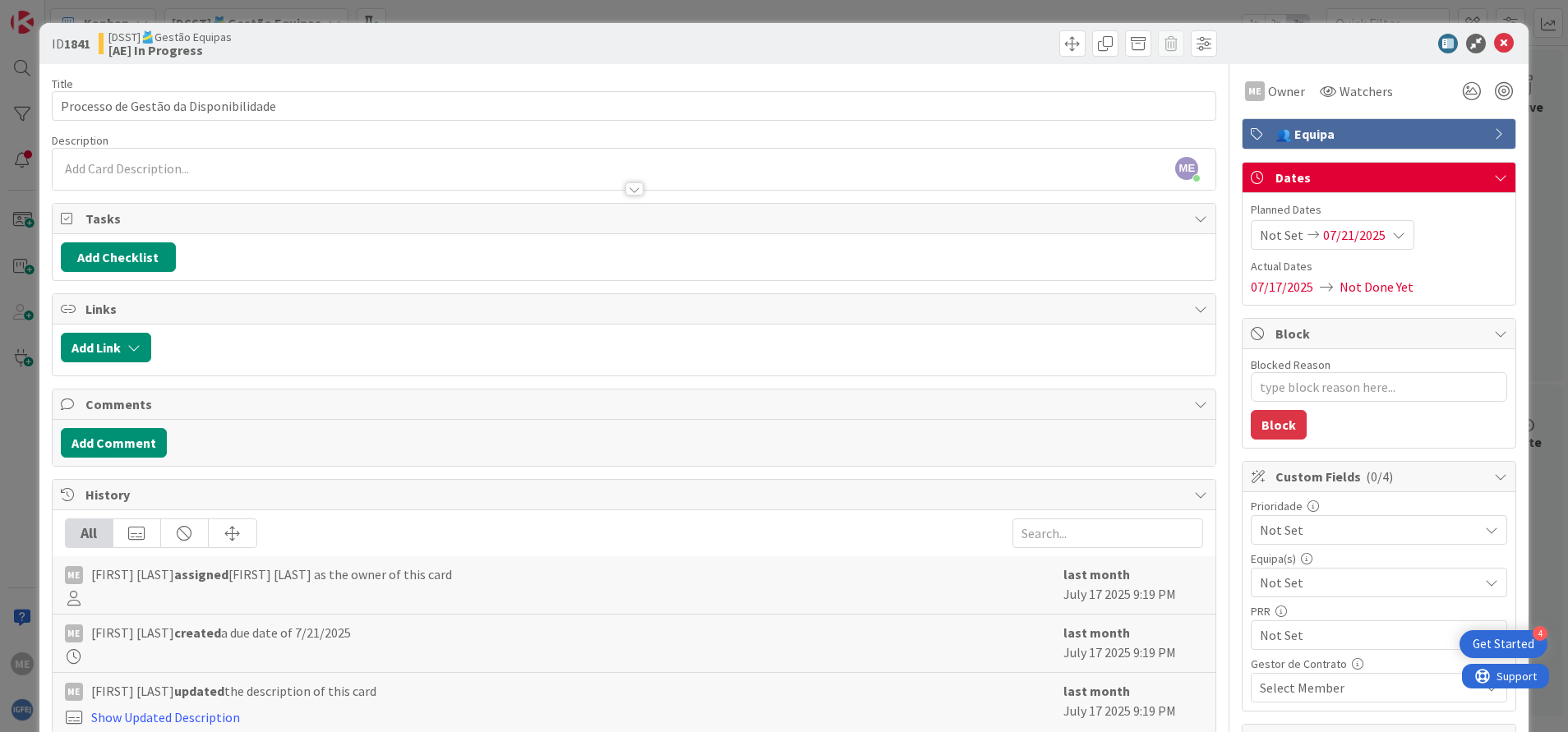 click at bounding box center (1399, 235) 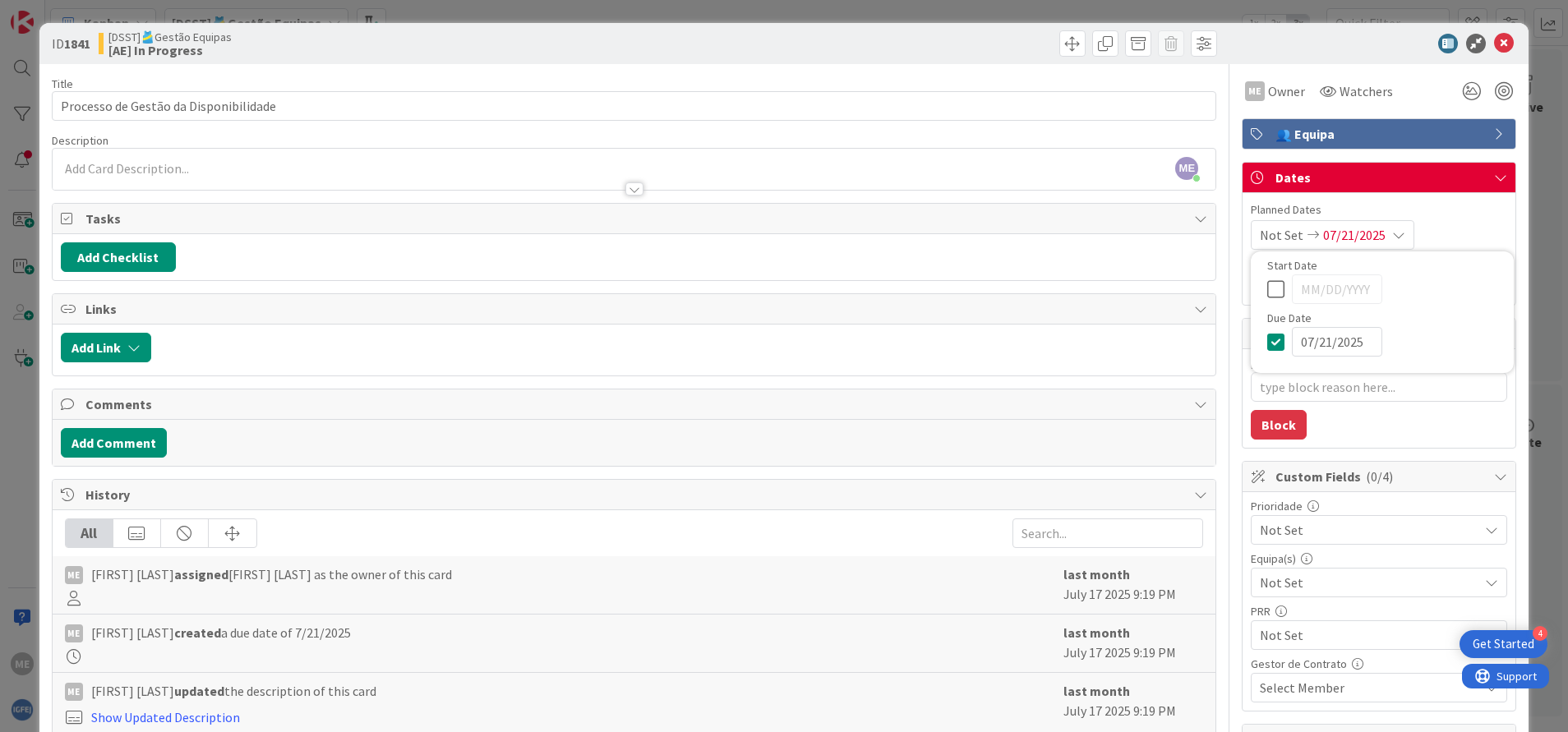 type on "x" 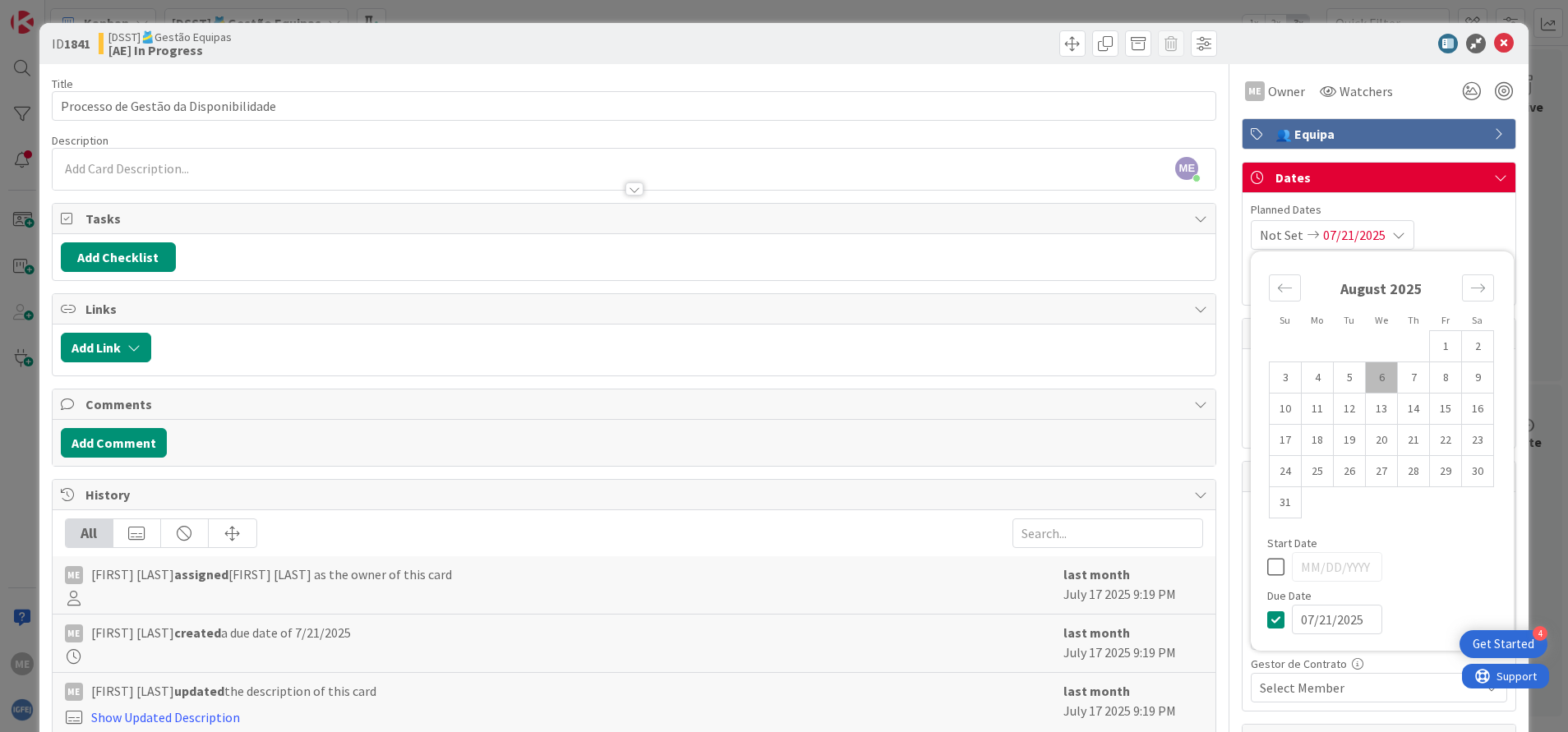 click at bounding box center (560, 598) 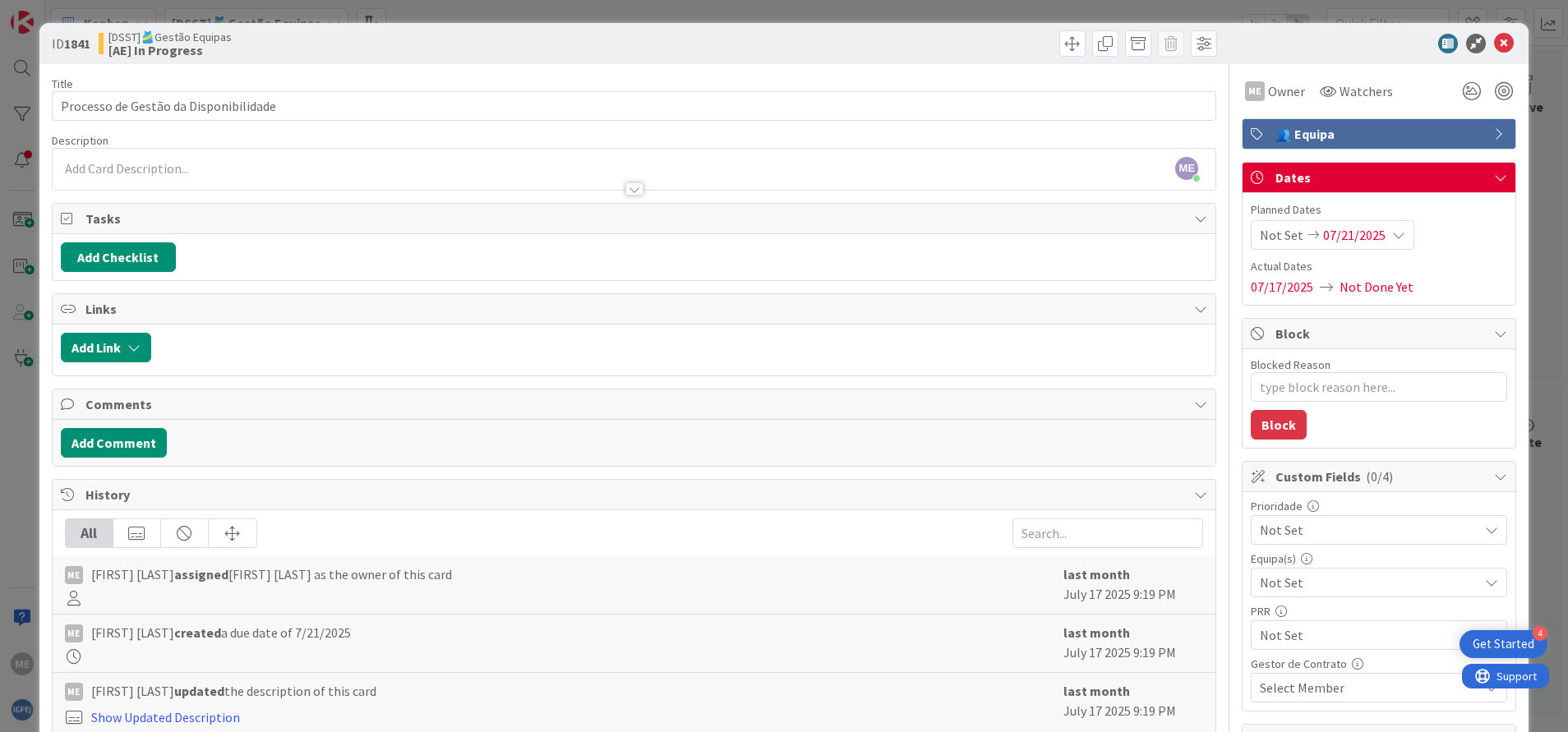click at bounding box center (1399, 235) 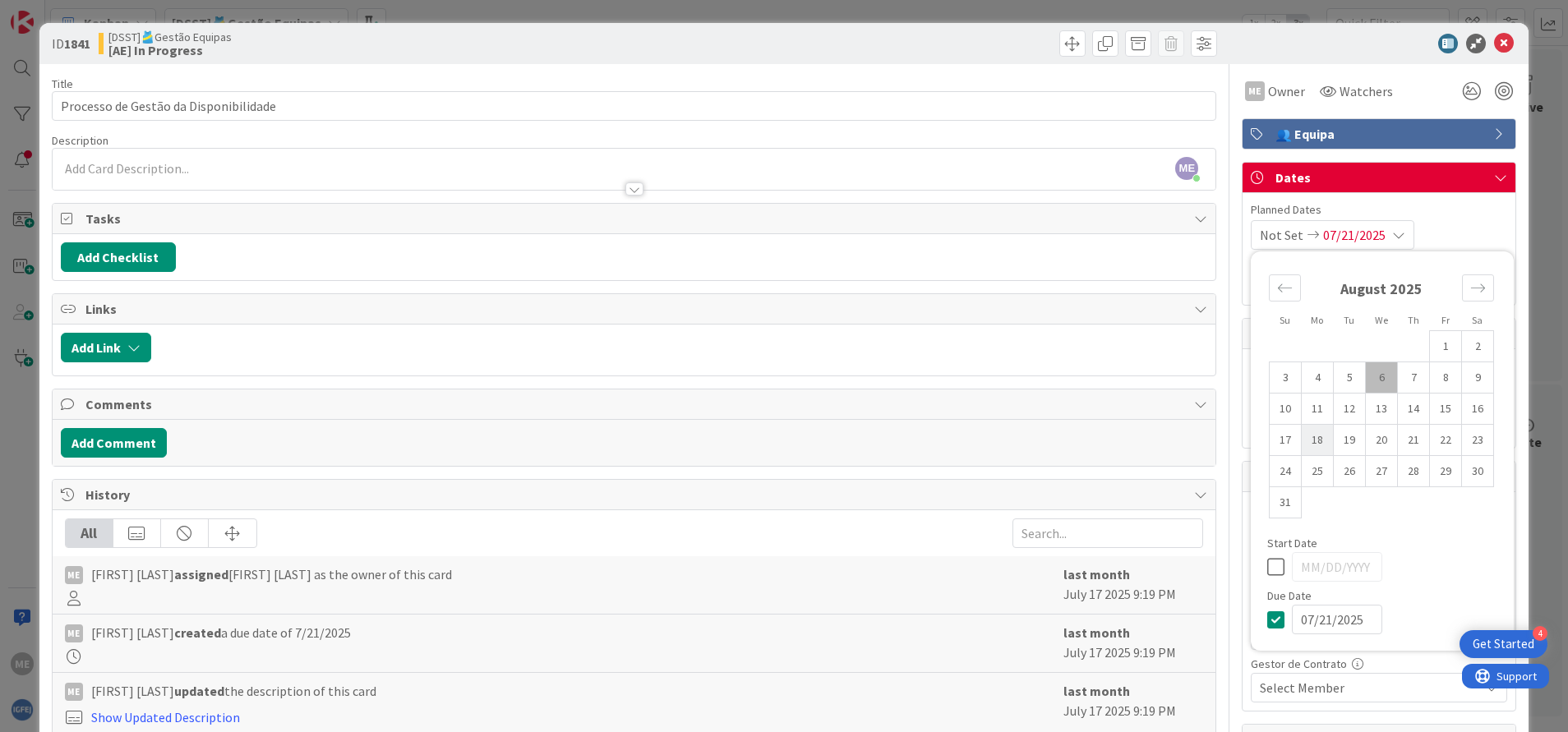 click on "18" at bounding box center (1317, 440) 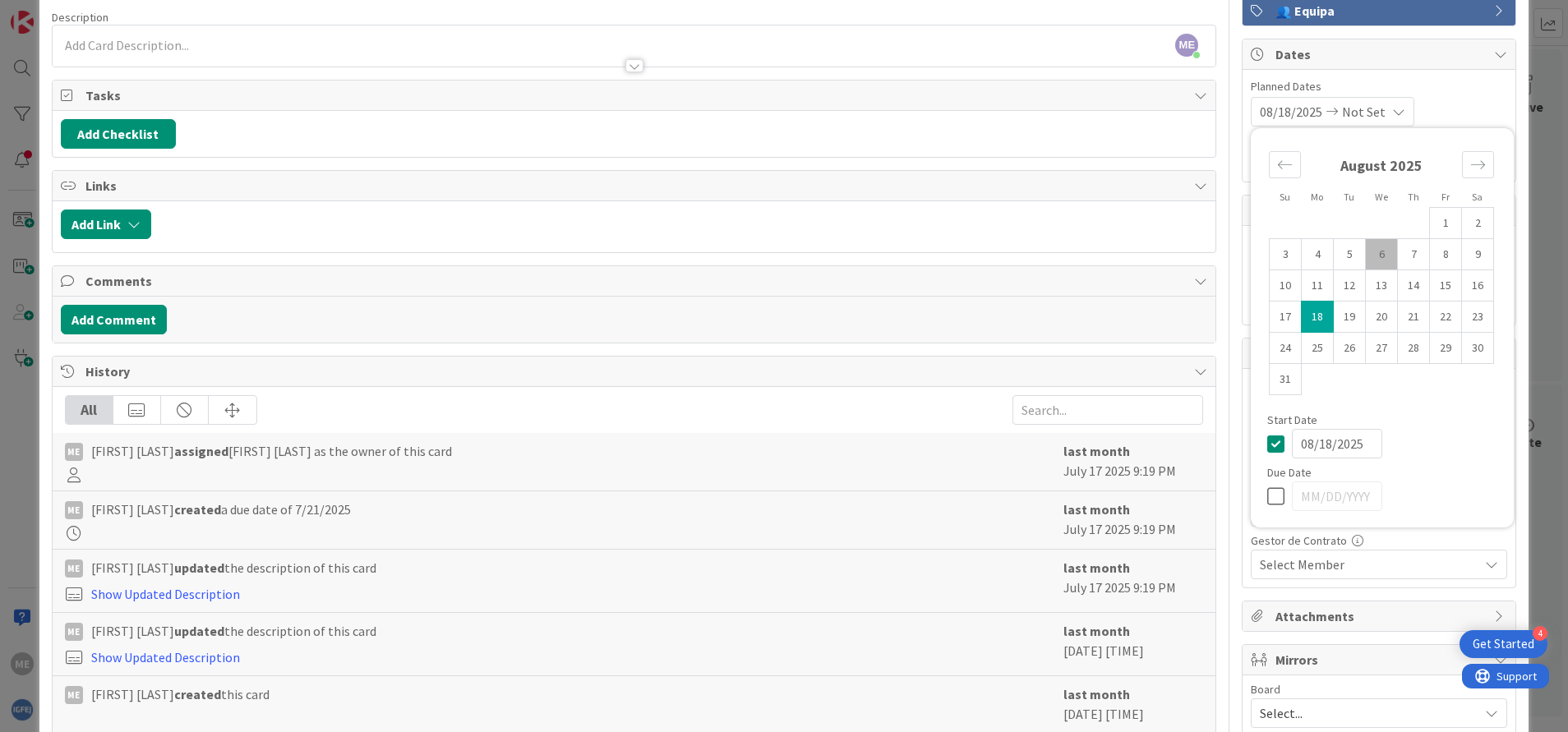scroll, scrollTop: 0, scrollLeft: 0, axis: both 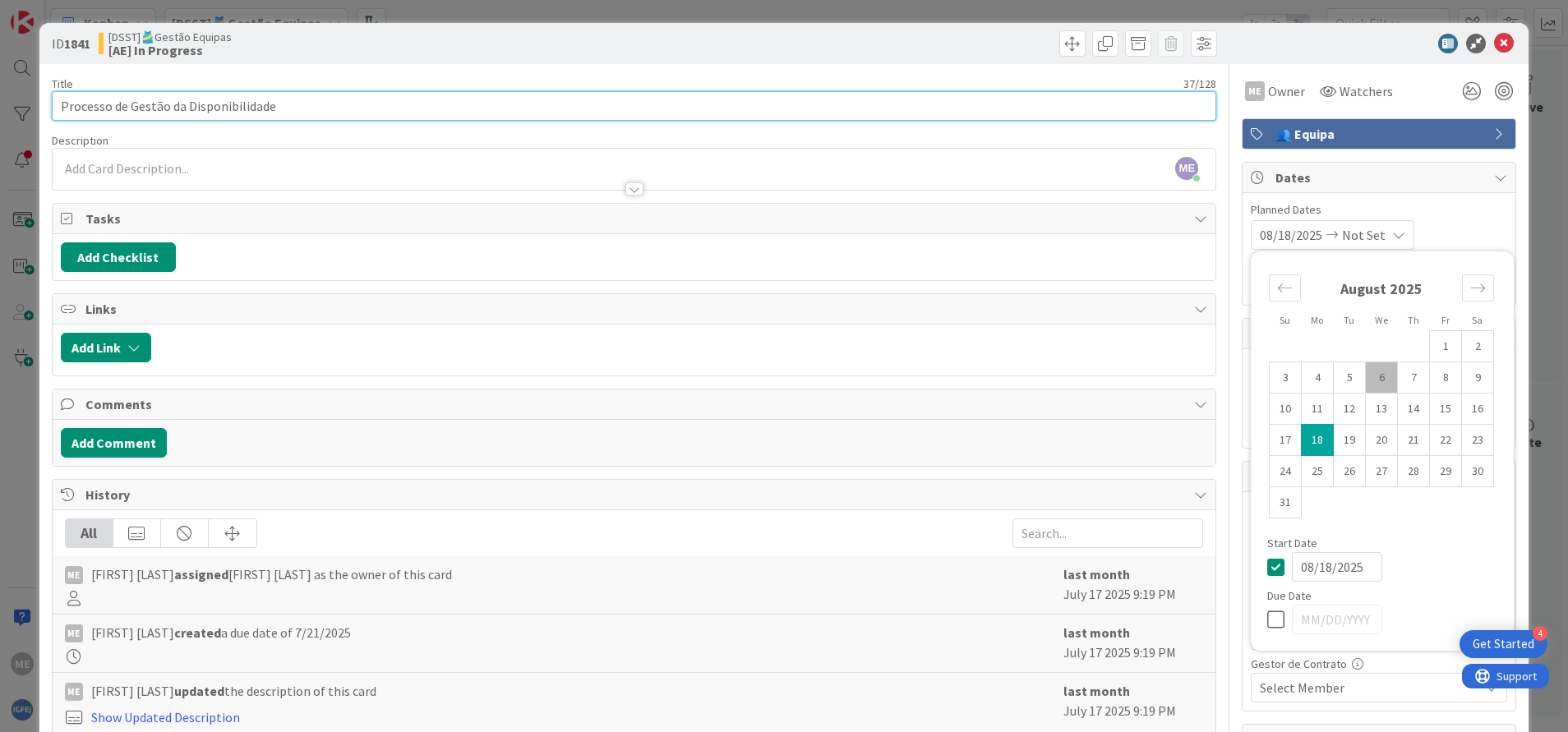 click on "Processo de Gestão da Disponibilidade" at bounding box center [634, 106] 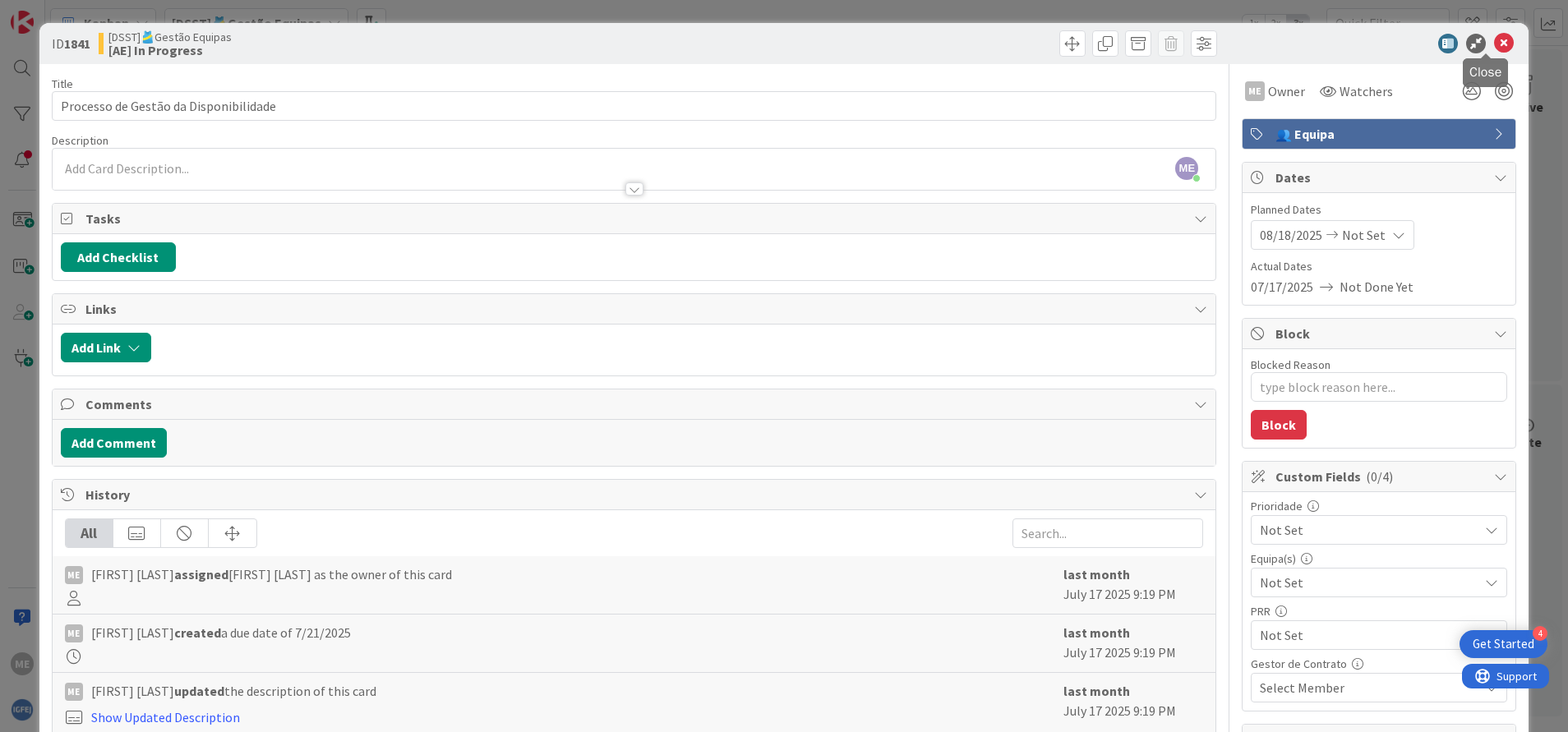 click at bounding box center [1504, 44] 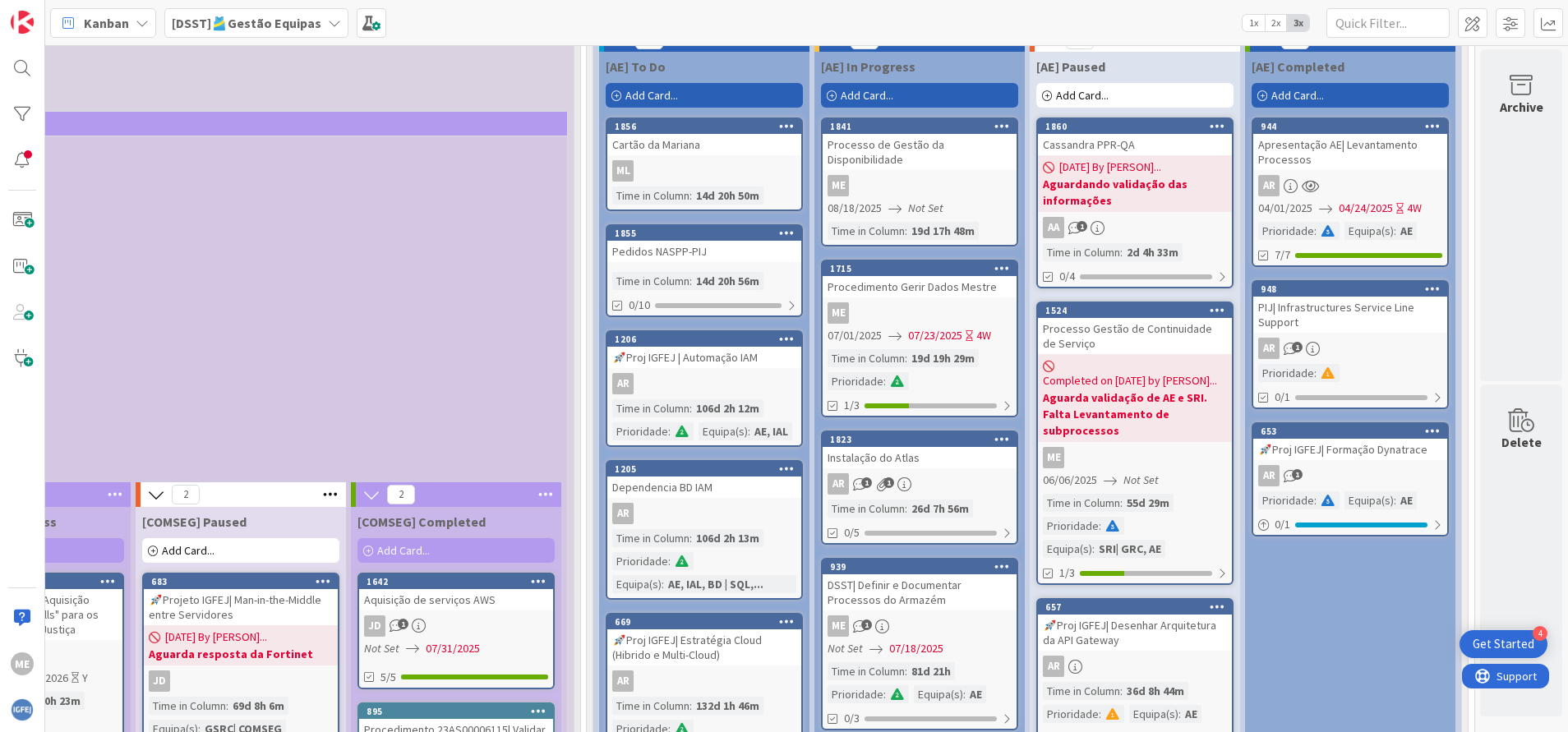 scroll, scrollTop: 493, scrollLeft: 1292, axis: both 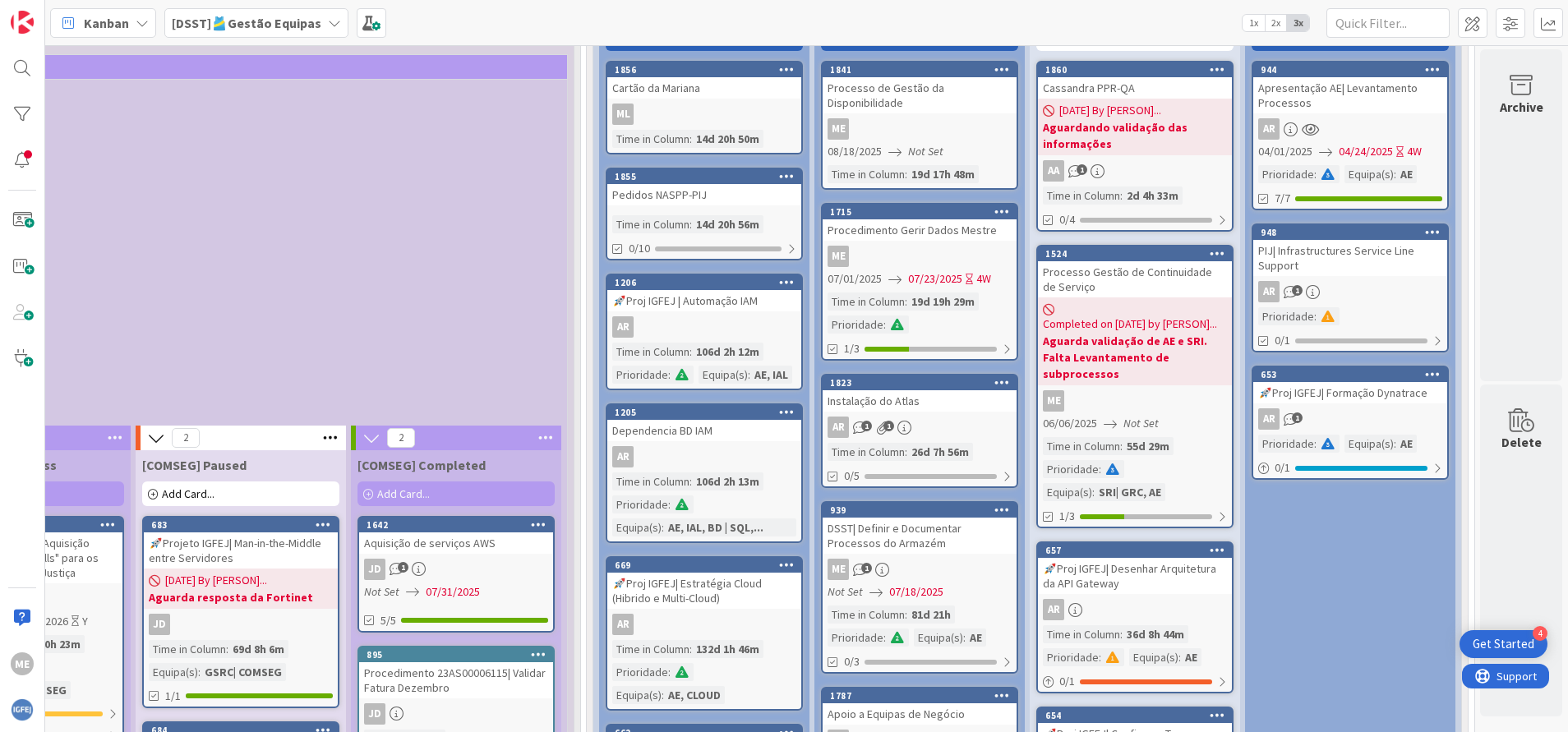 click at bounding box center [1002, 69] 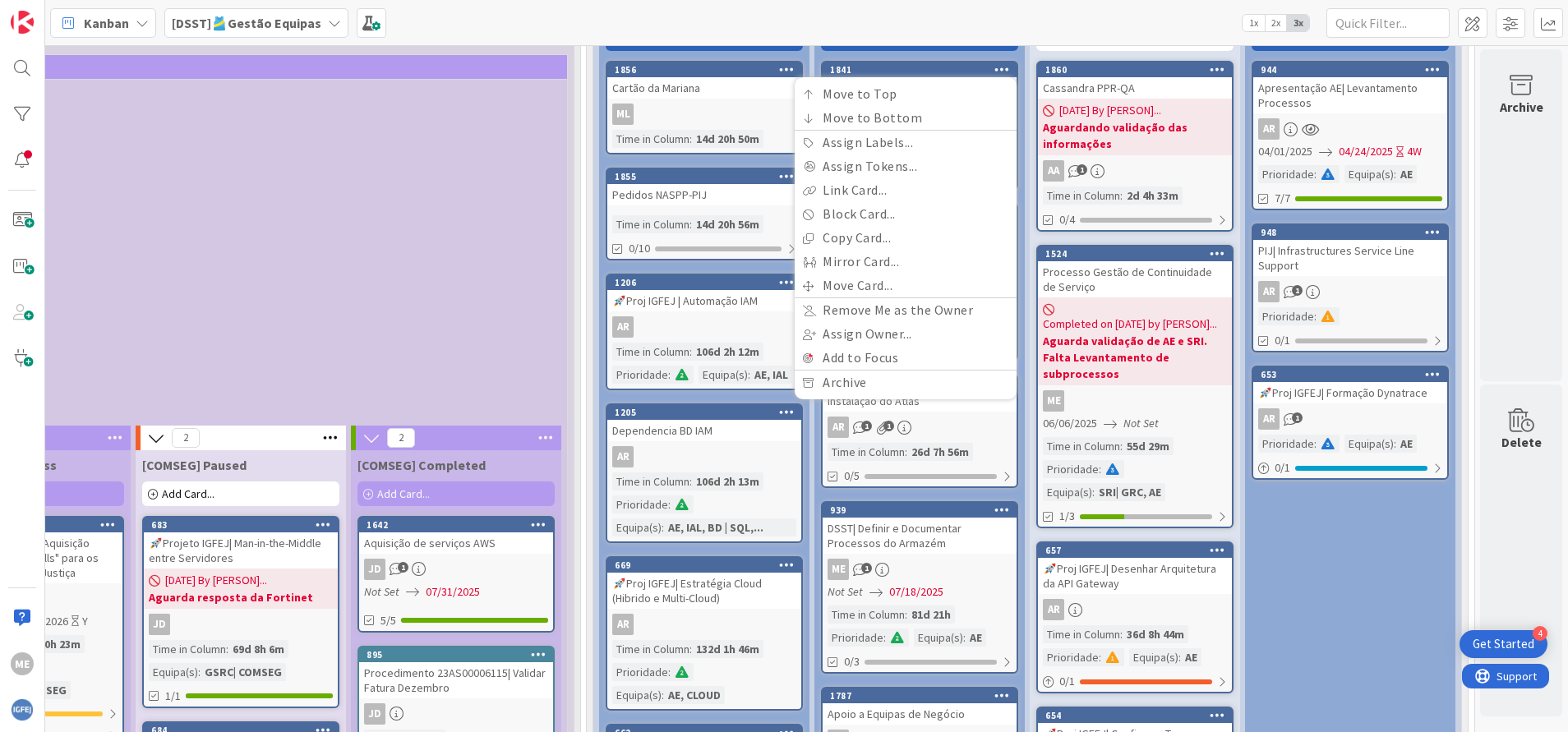 click on "[AE] Completed Add Card... 944 Apresentação AE| Levantamento Processos AR 04/01/2025 04/24/2025 4W Prioridade : Equipa(s) : AE 7/7 948 PIJ| Infrastructures Service Line Support AR 1 Prioridade : 0/1 653 🚀Proj IGFEJ| Formação Dynatrace AR 1 Prioridade : Equipa(s) : AE 0 / 1" at bounding box center [1350, 813] 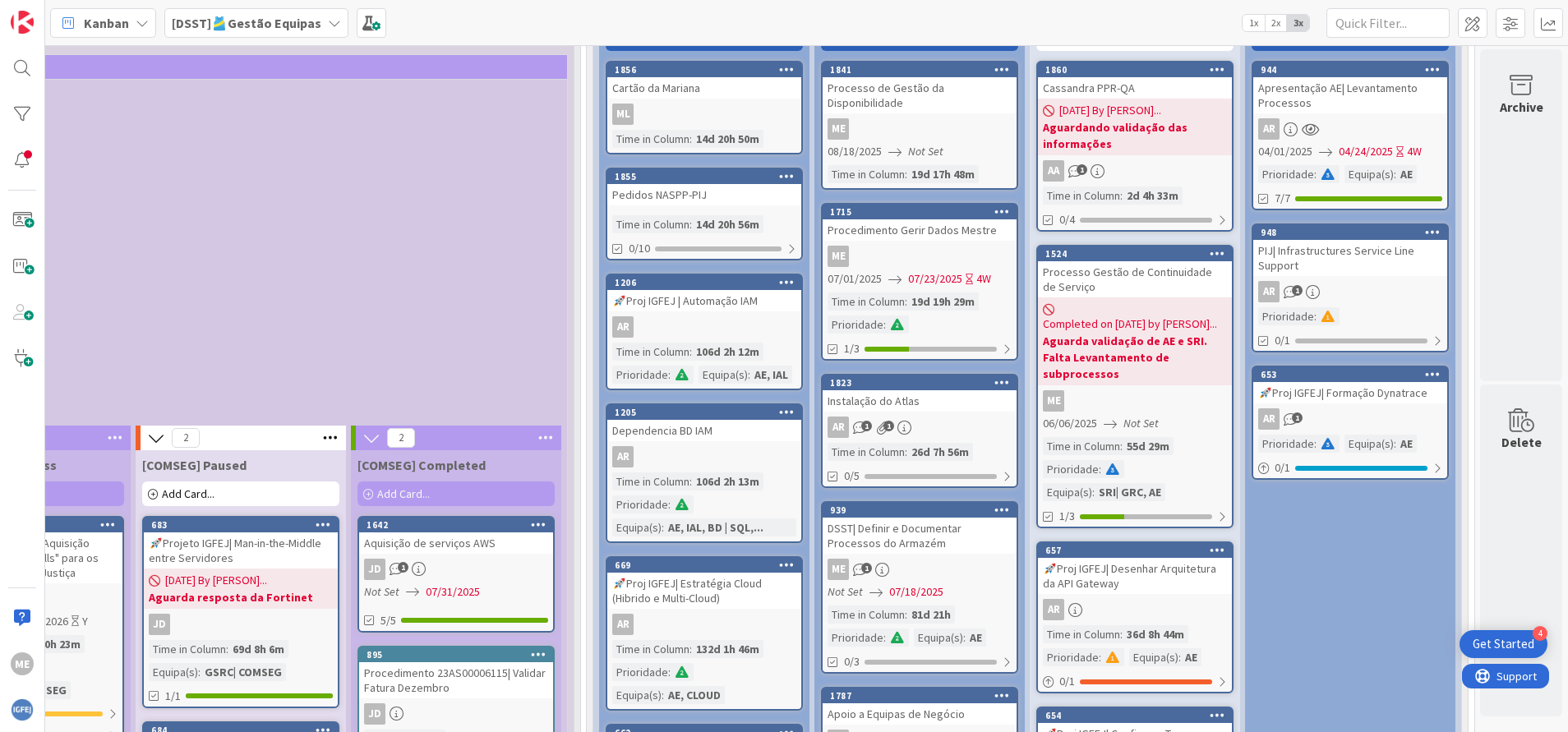 click on "ME" at bounding box center [920, 256] 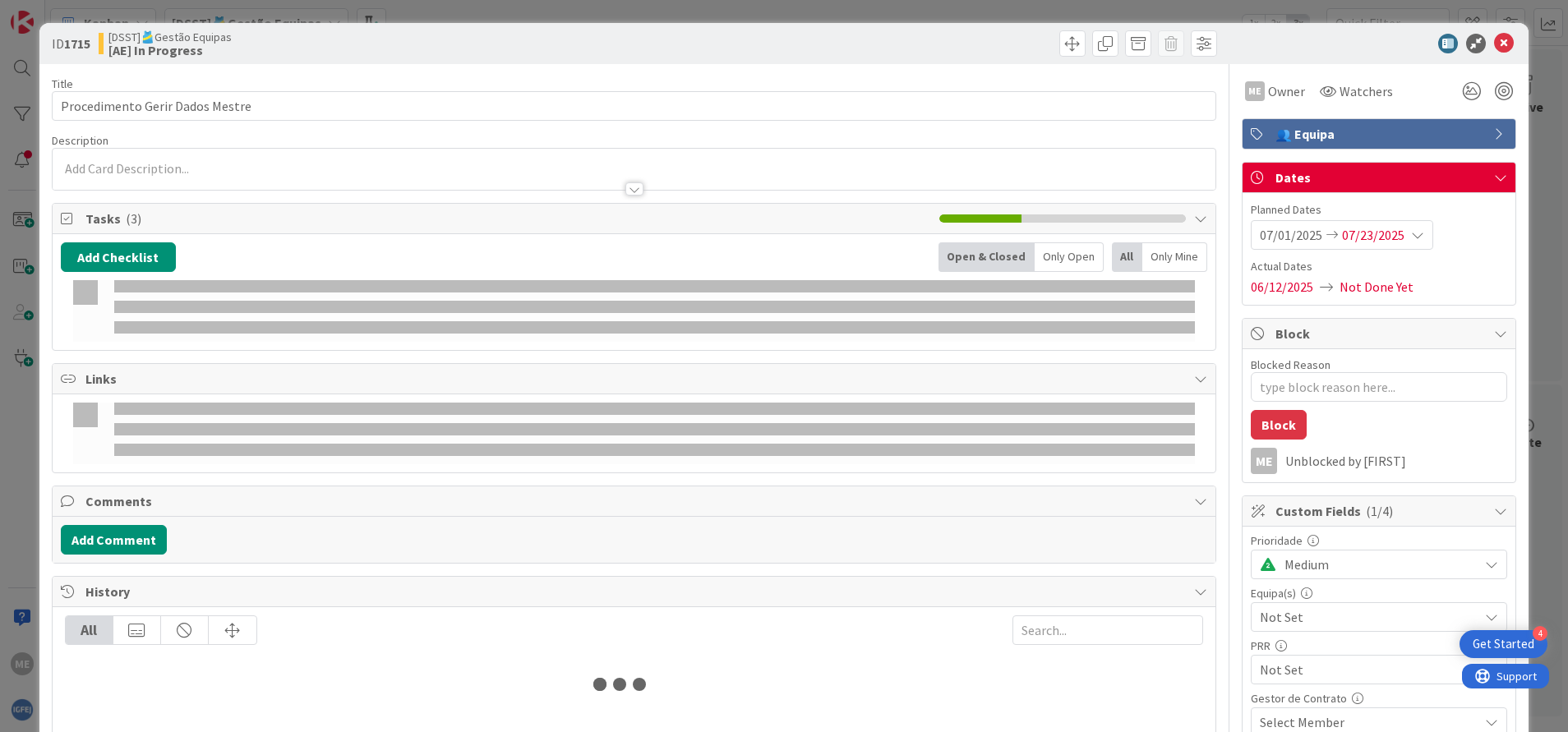 scroll, scrollTop: 0, scrollLeft: 0, axis: both 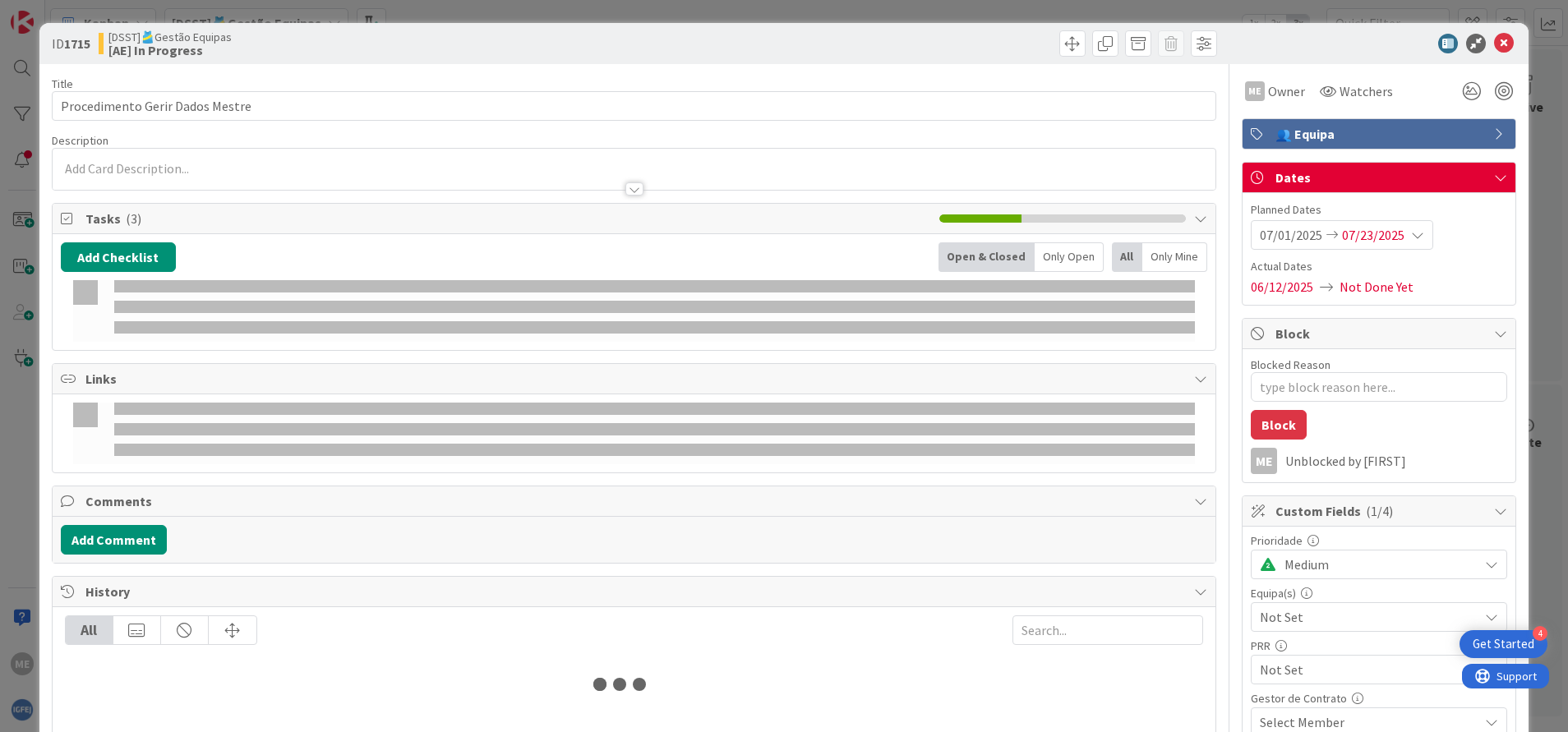 type on "x" 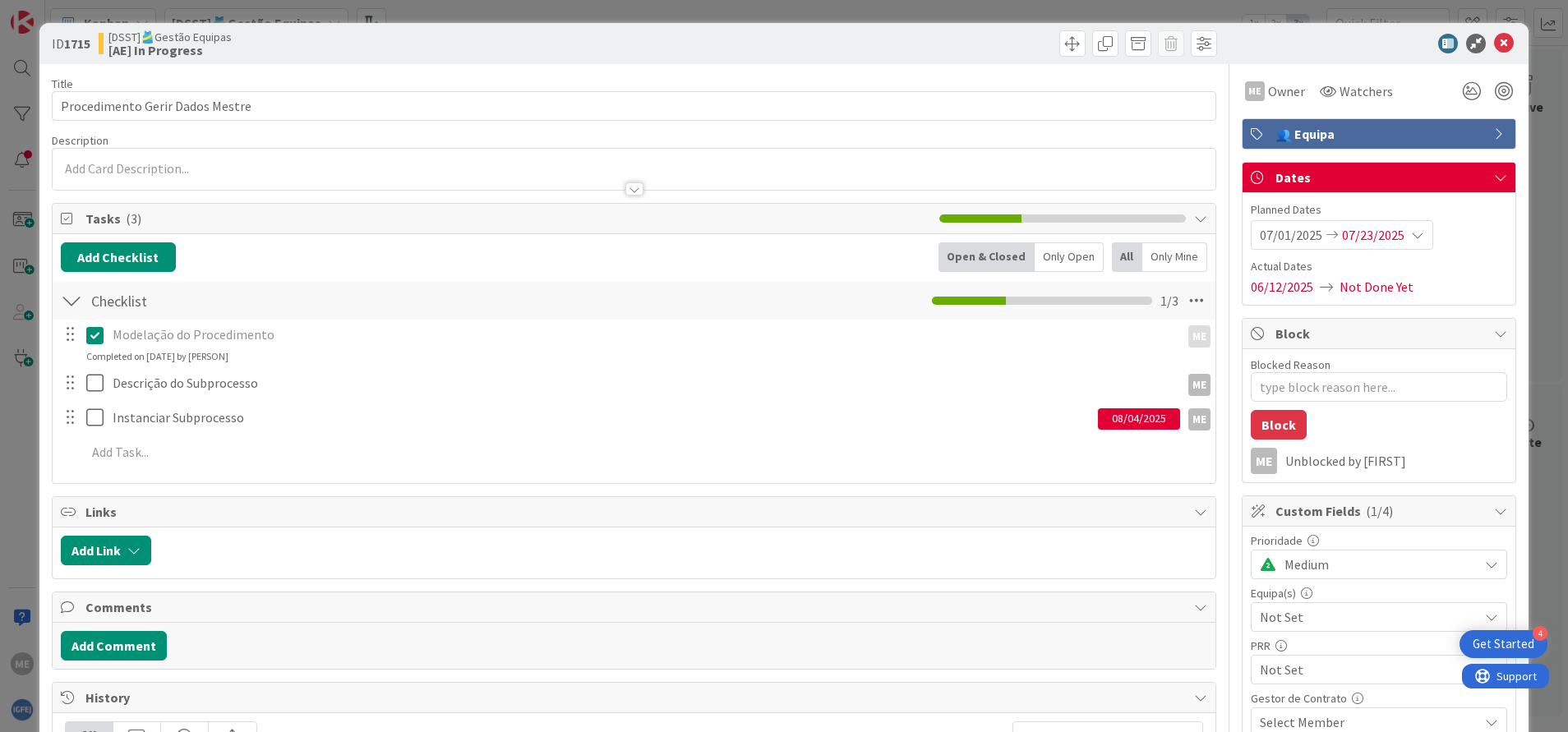 scroll, scrollTop: 0, scrollLeft: 0, axis: both 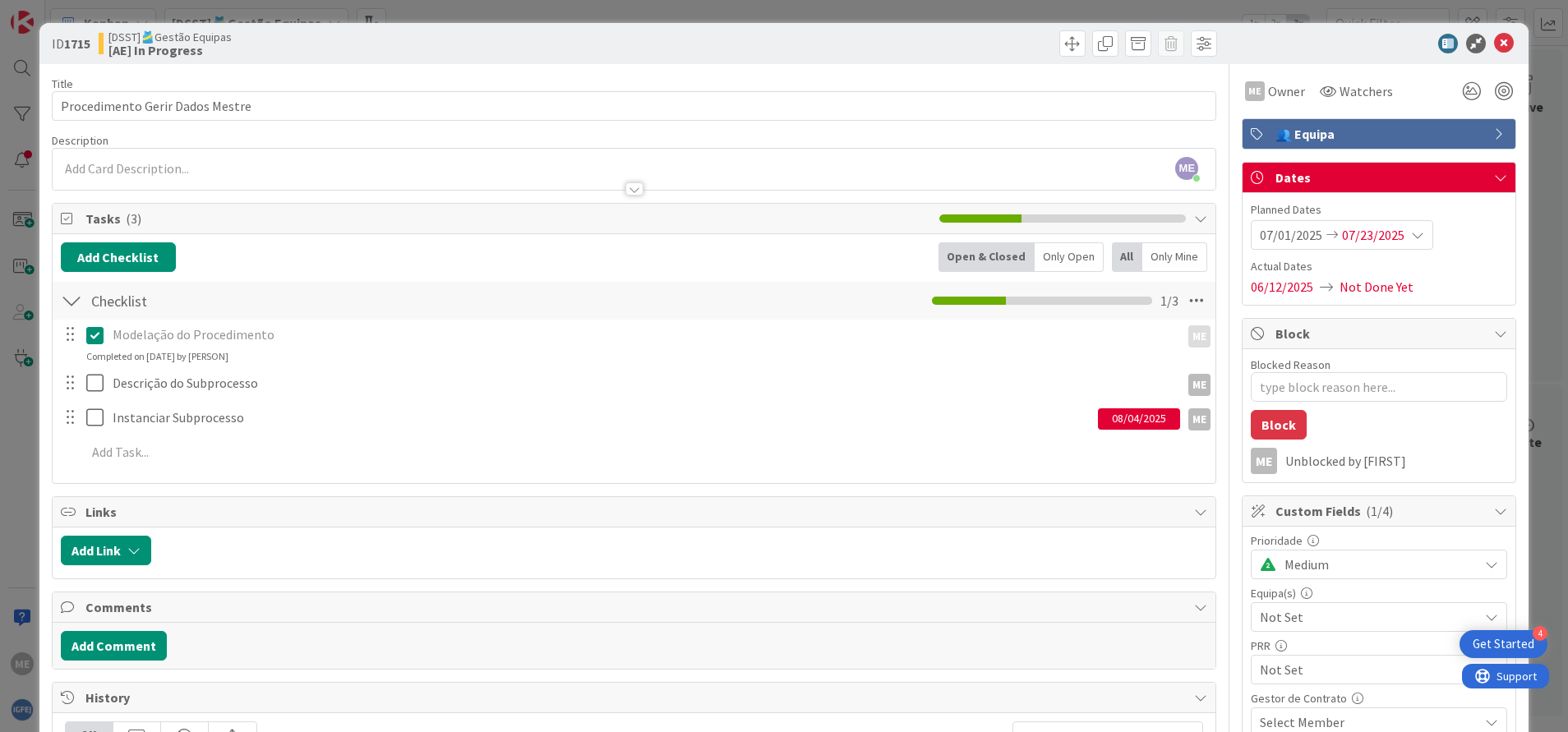 click at bounding box center (1418, 235) 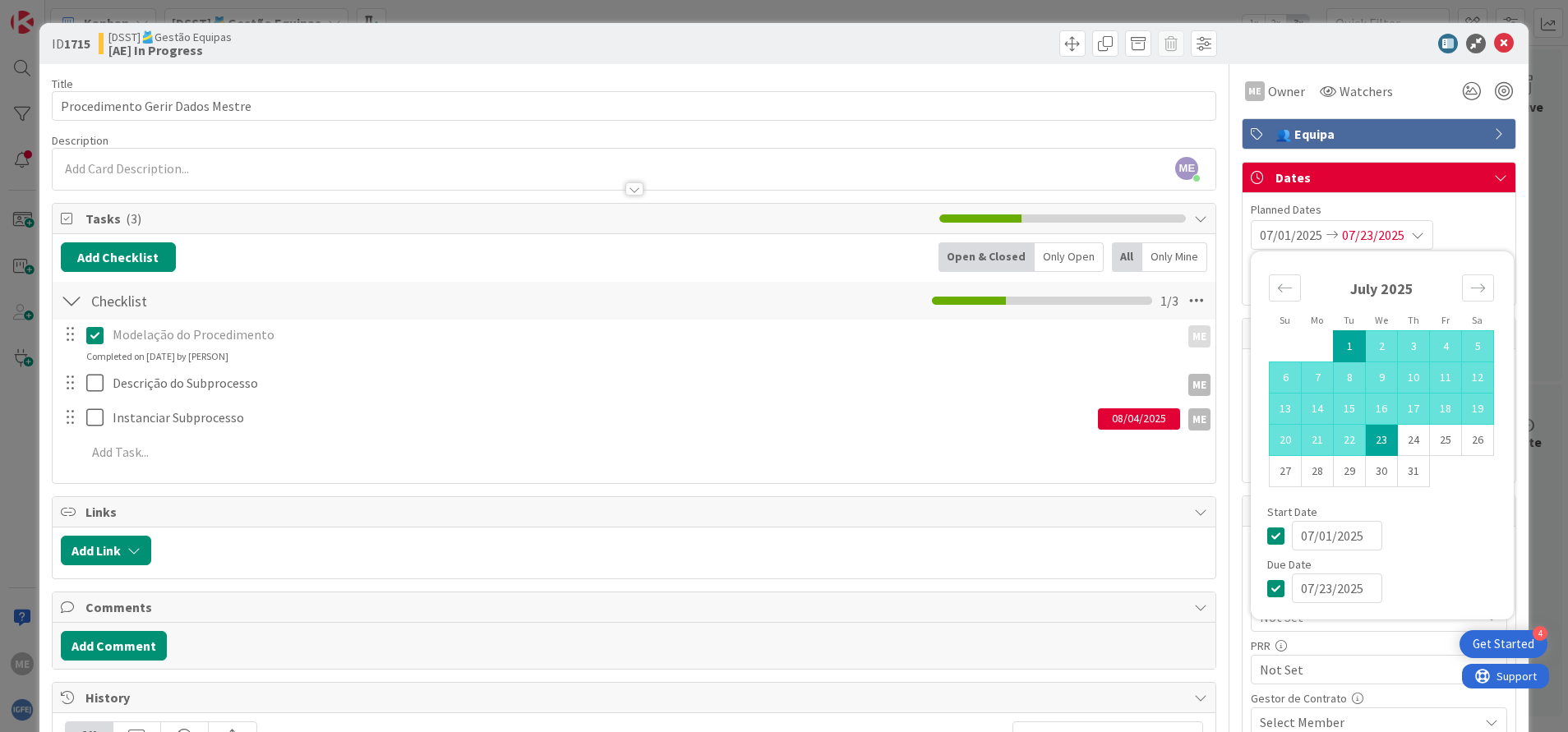 click on "23" at bounding box center (1381, 440) 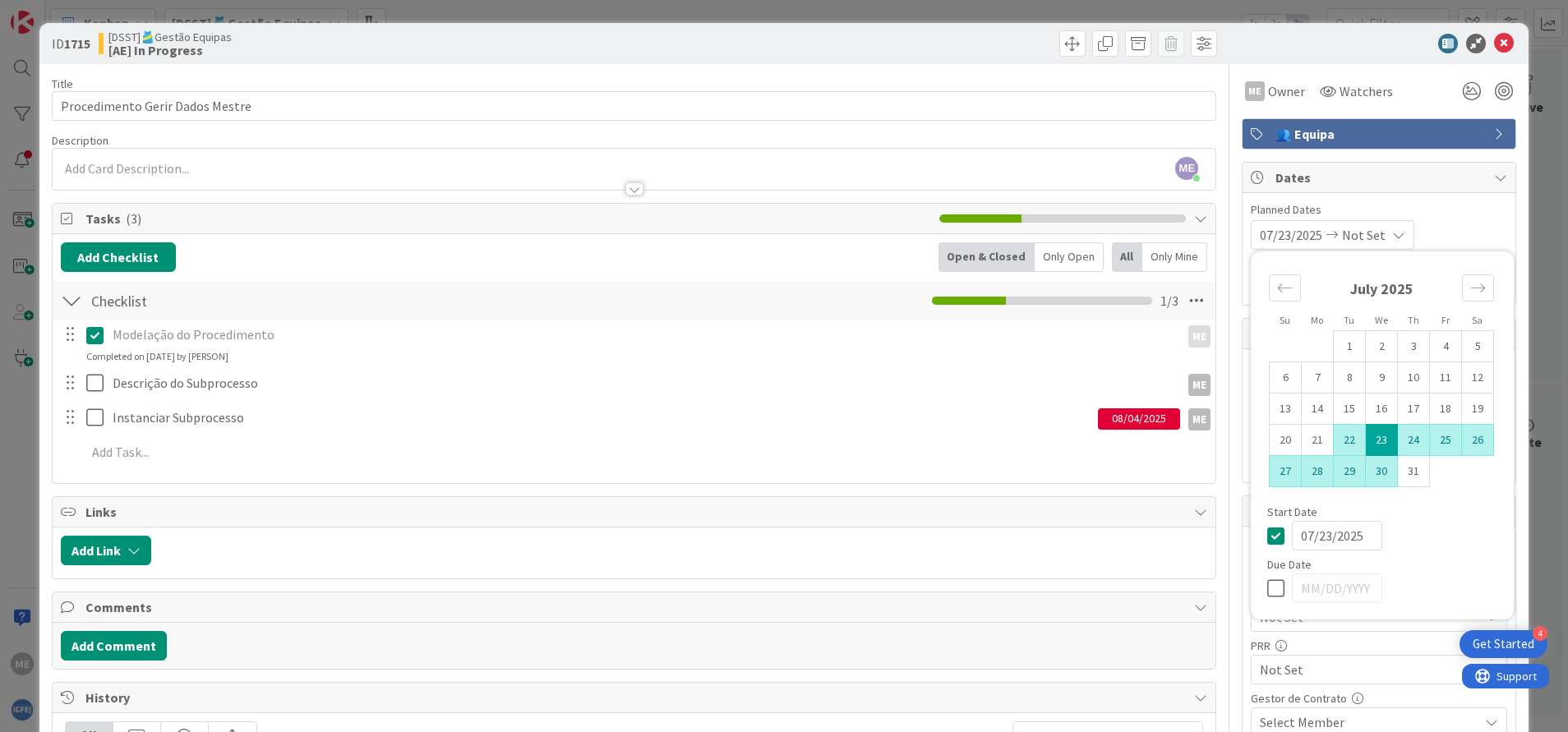 type on "x" 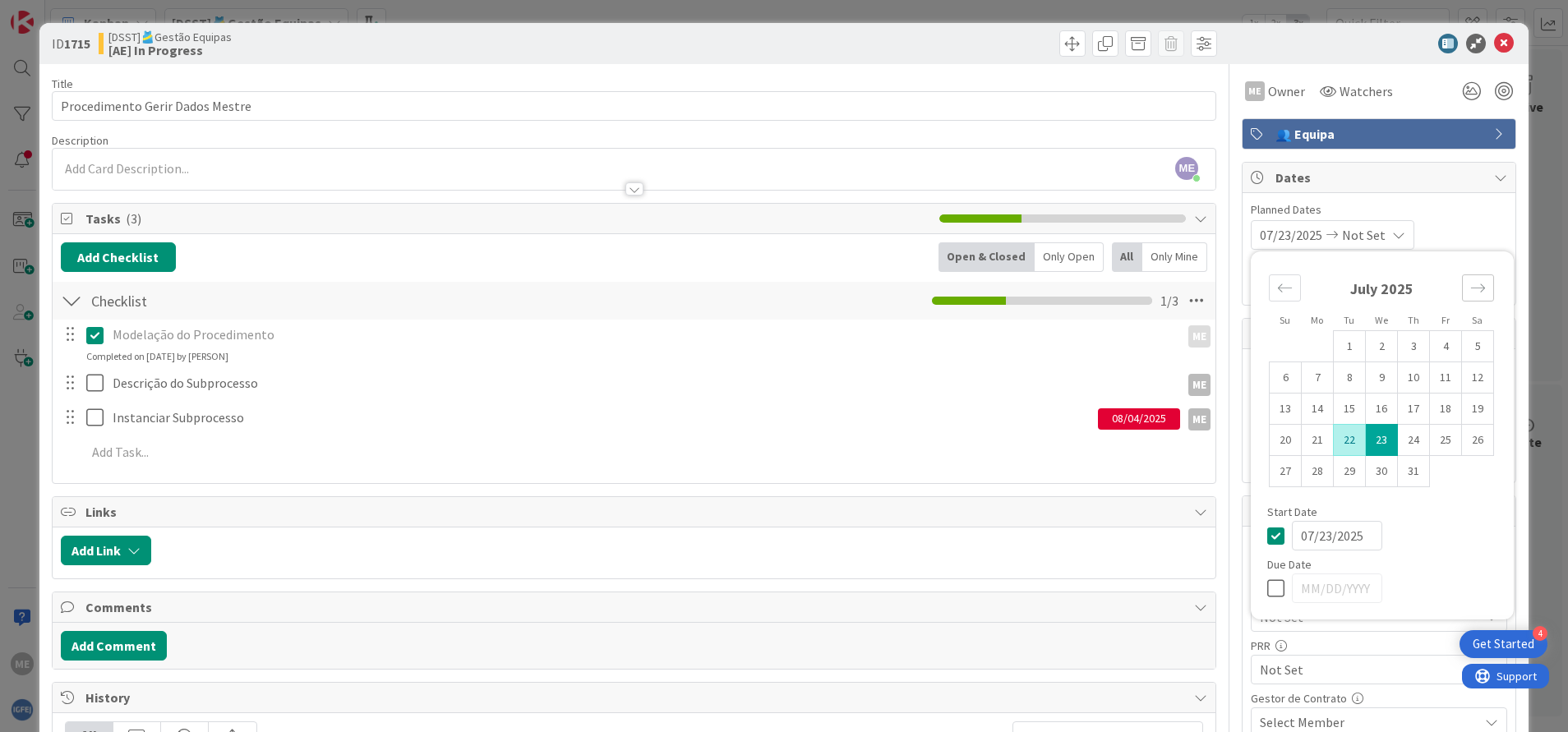 click 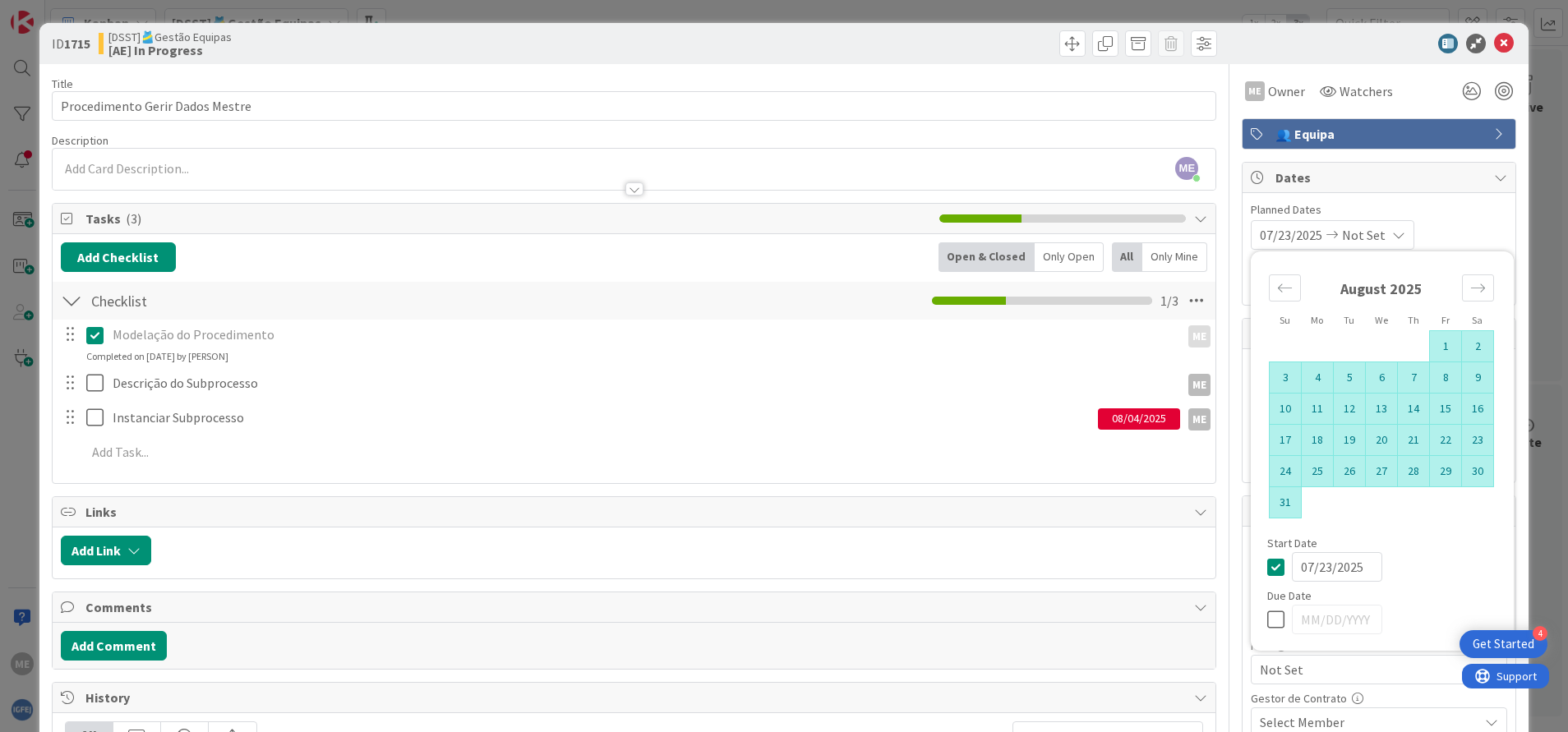 click on "31" at bounding box center (1285, 503) 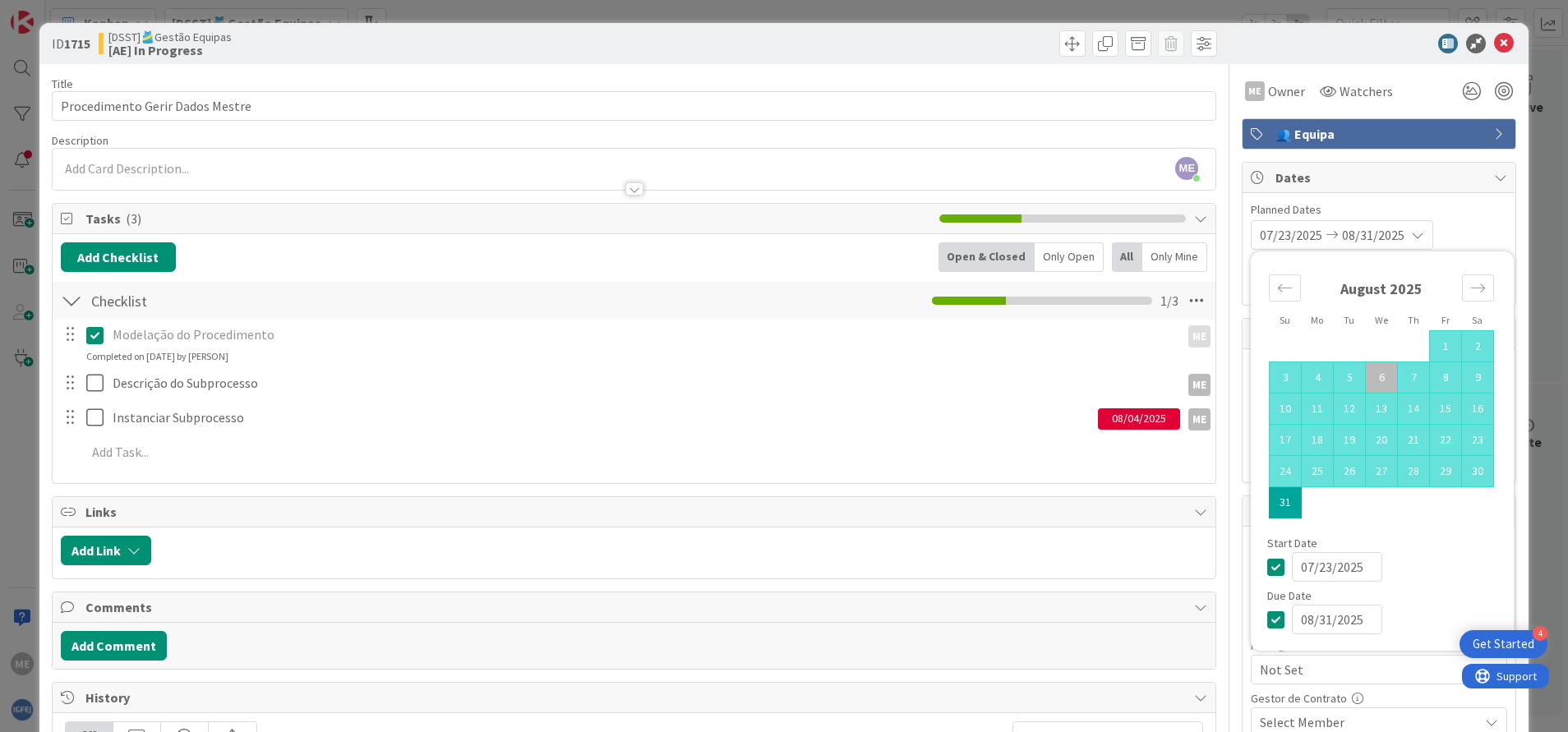 click at bounding box center (1414, 503) 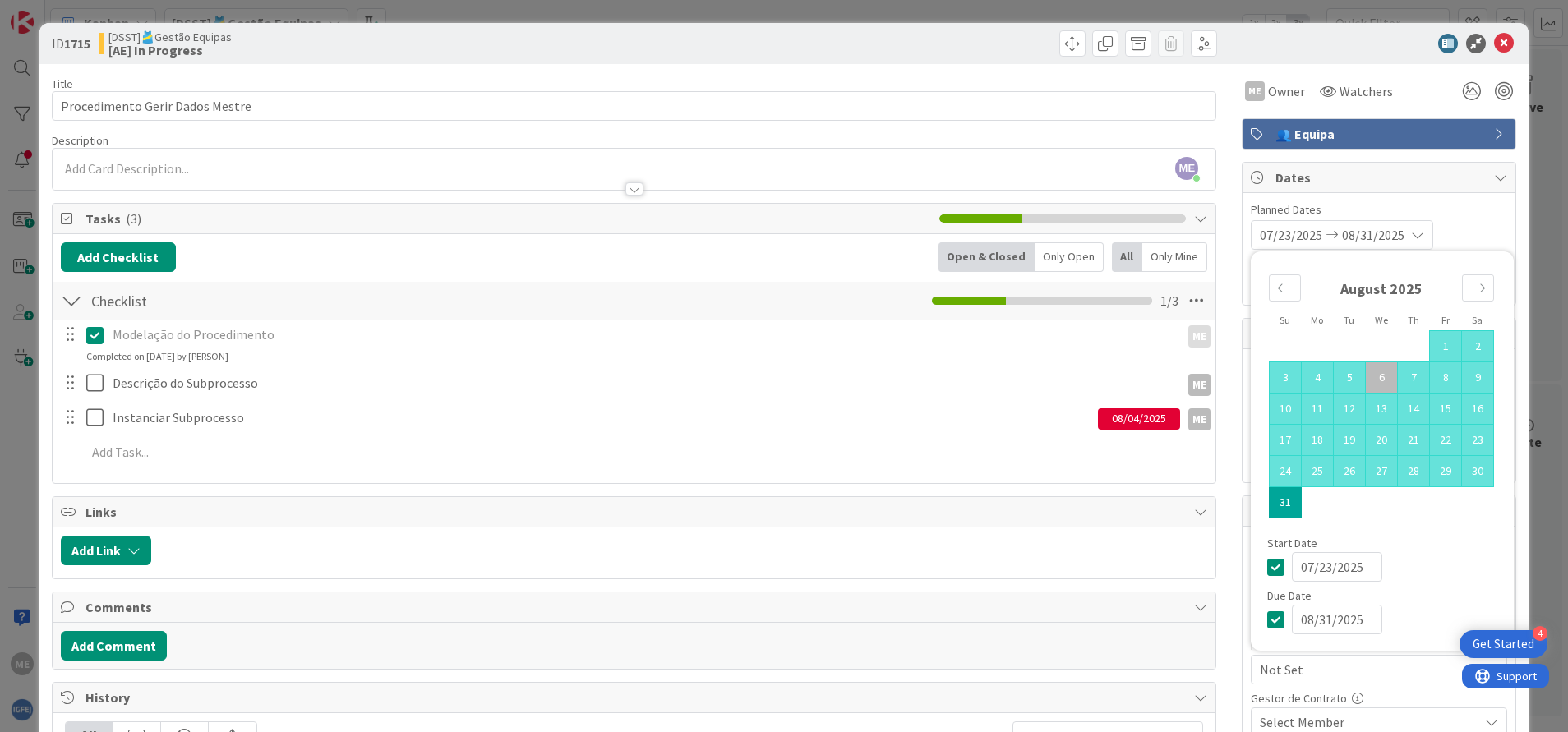 click on "07/23/2025" at bounding box center [1337, 567] 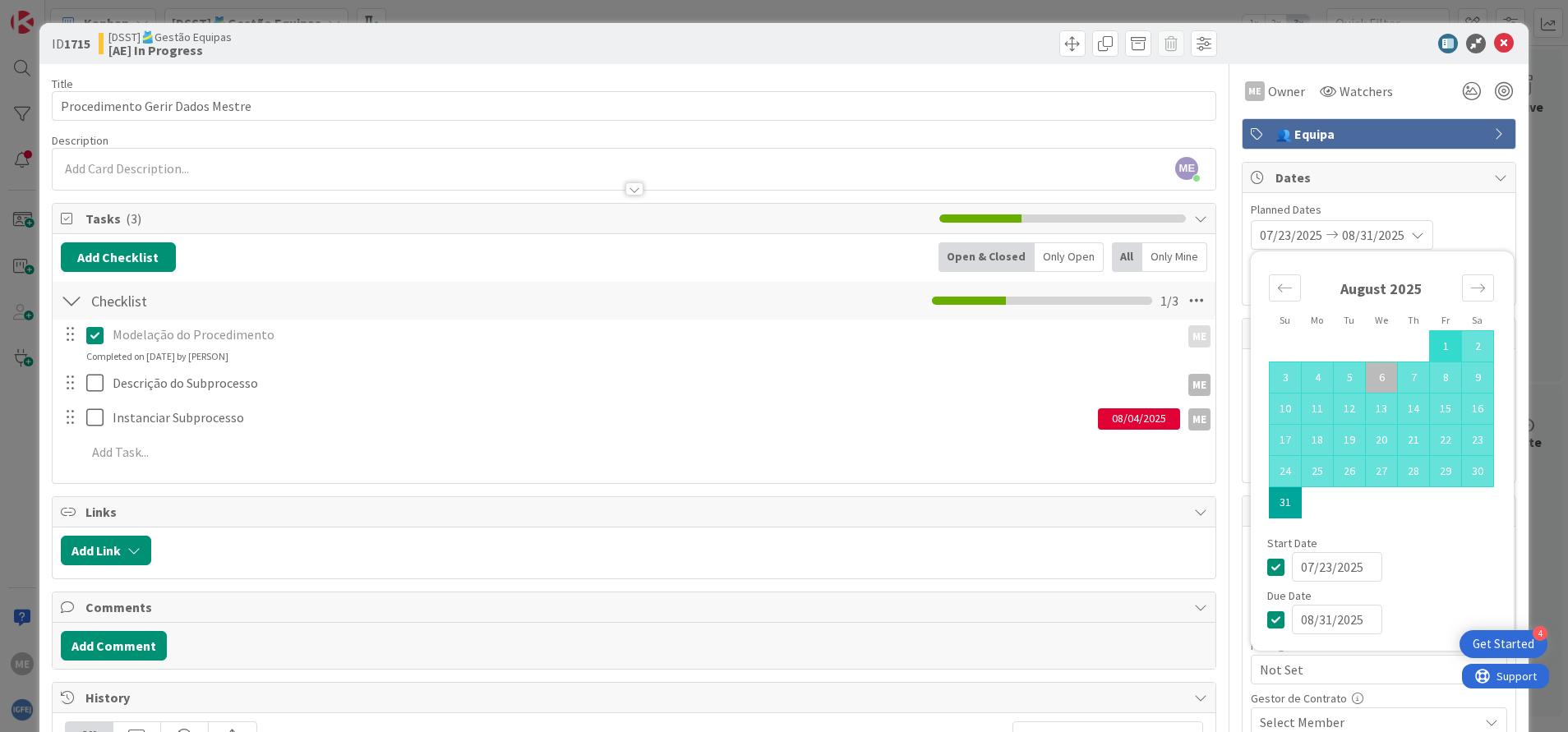 click on "1" at bounding box center (1446, 347) 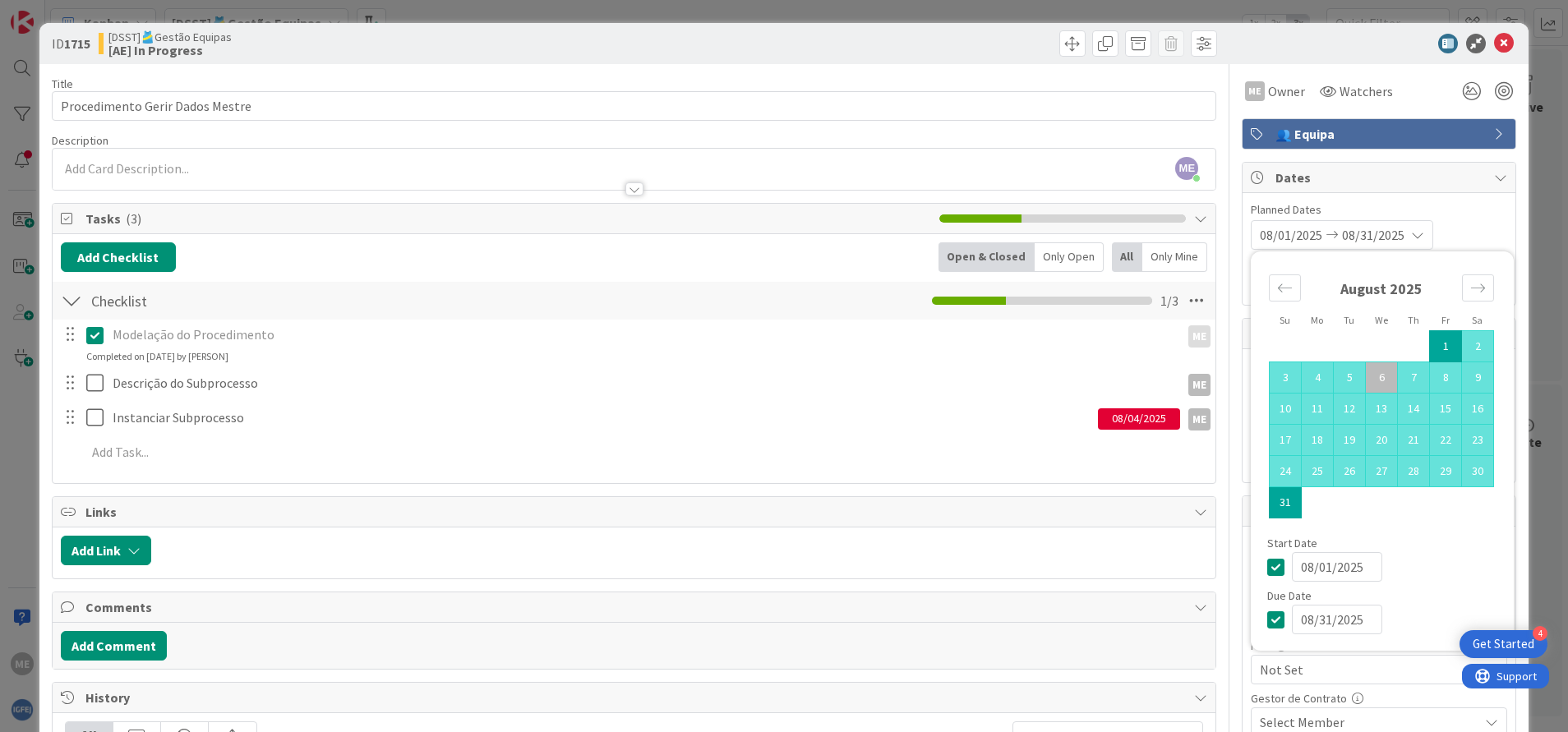 click on "08/01/2025" at bounding box center [1337, 567] 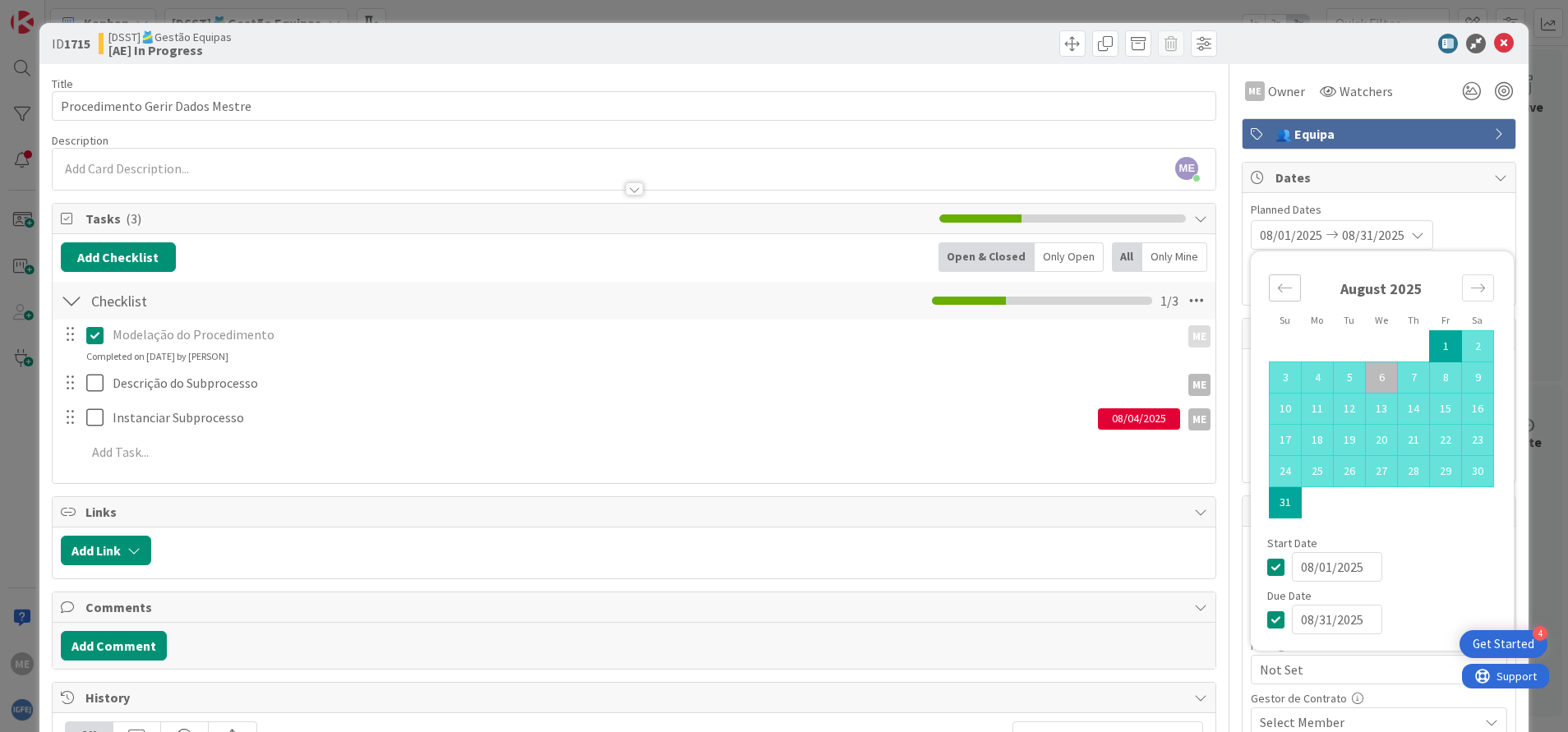 click at bounding box center [1284, 288] 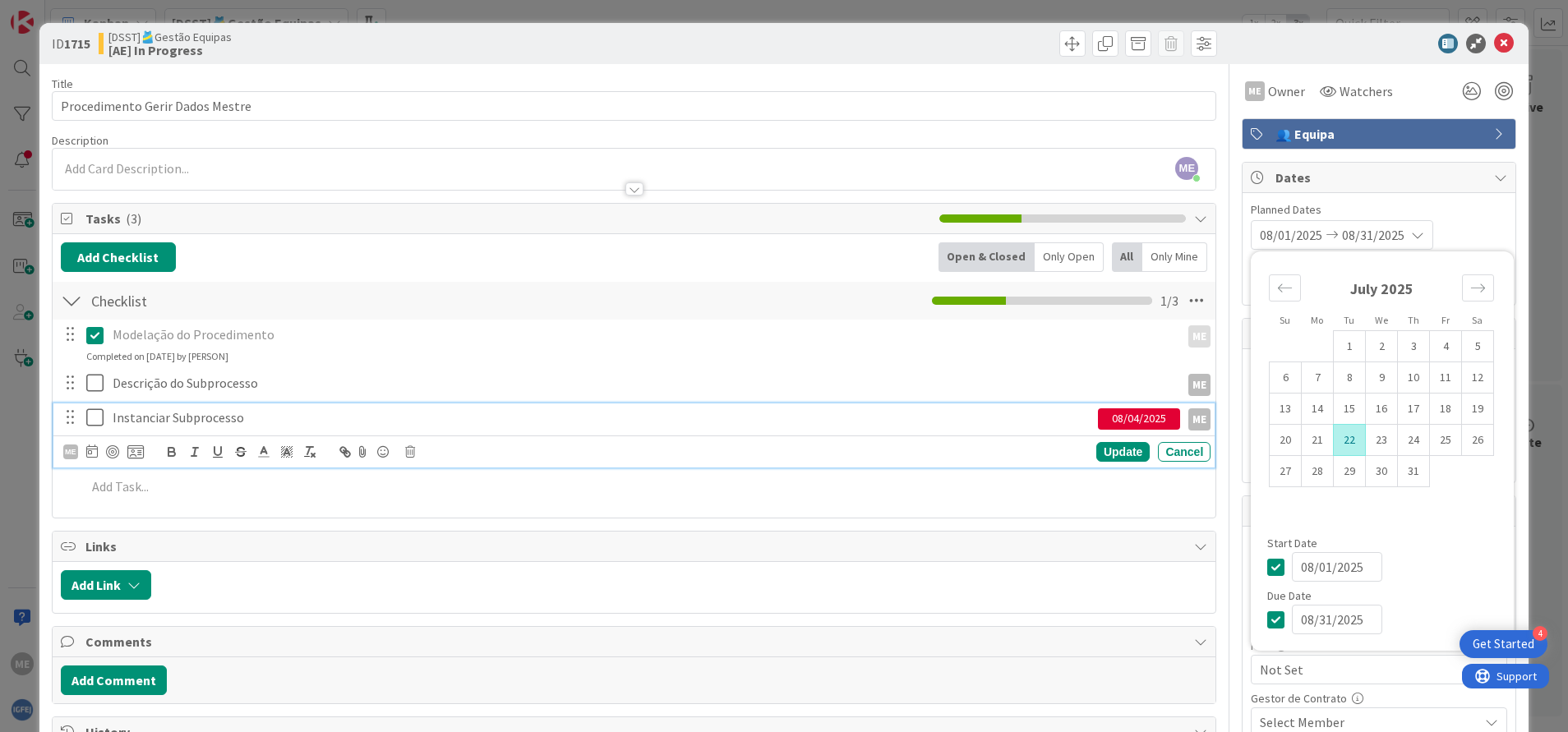 click on "Instanciar Subprocesso" at bounding box center (602, 417) 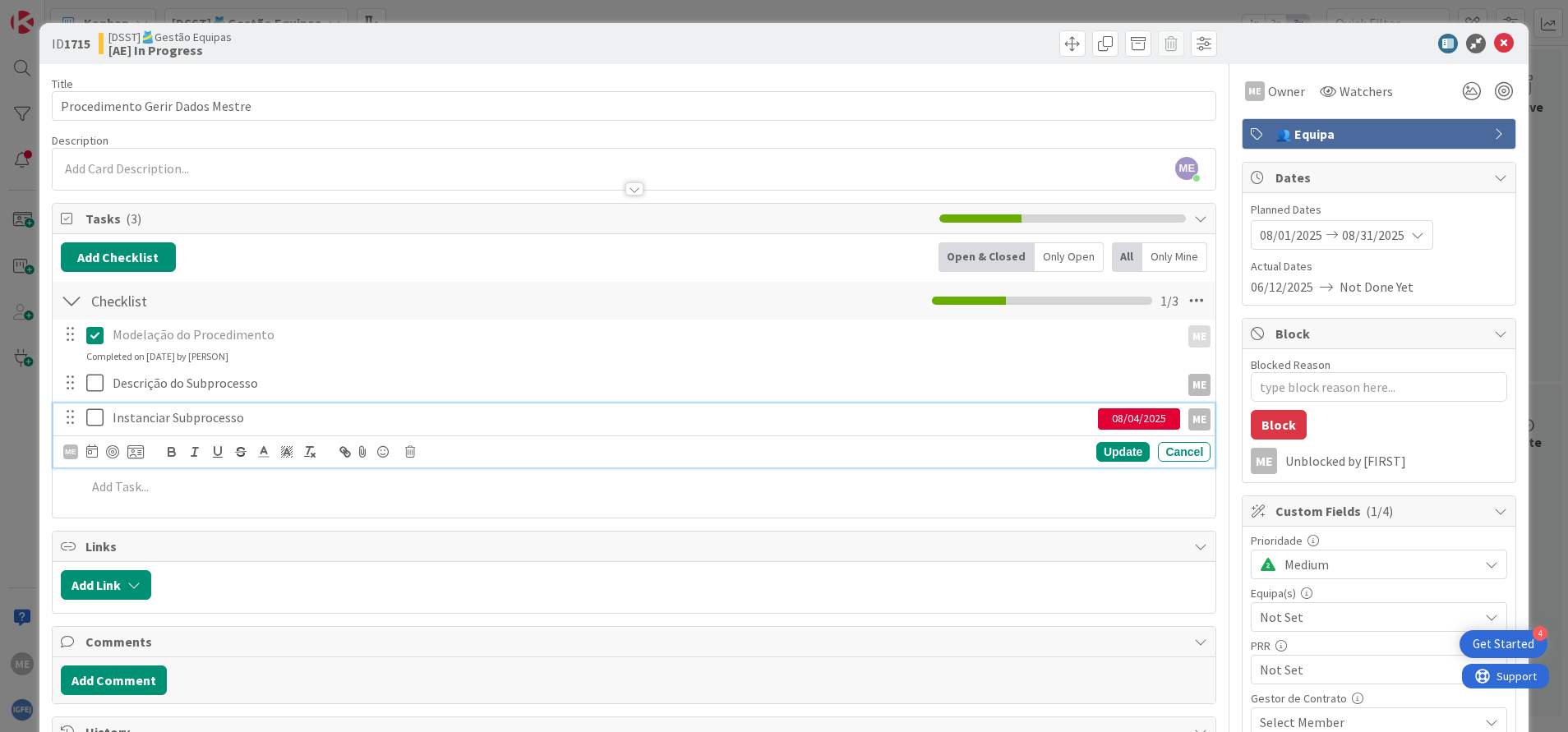 click on "08/04/2025" at bounding box center (1139, 419) 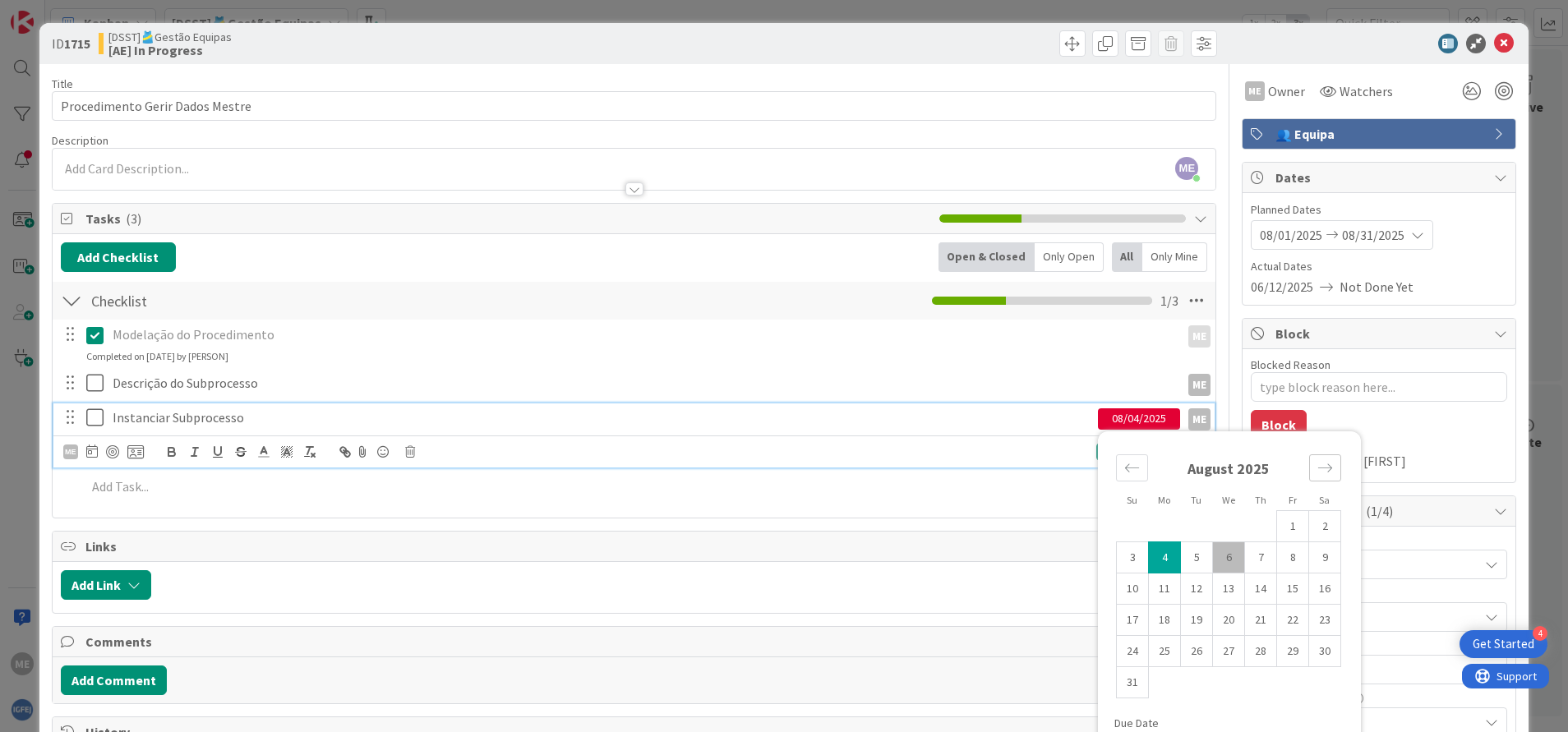 click 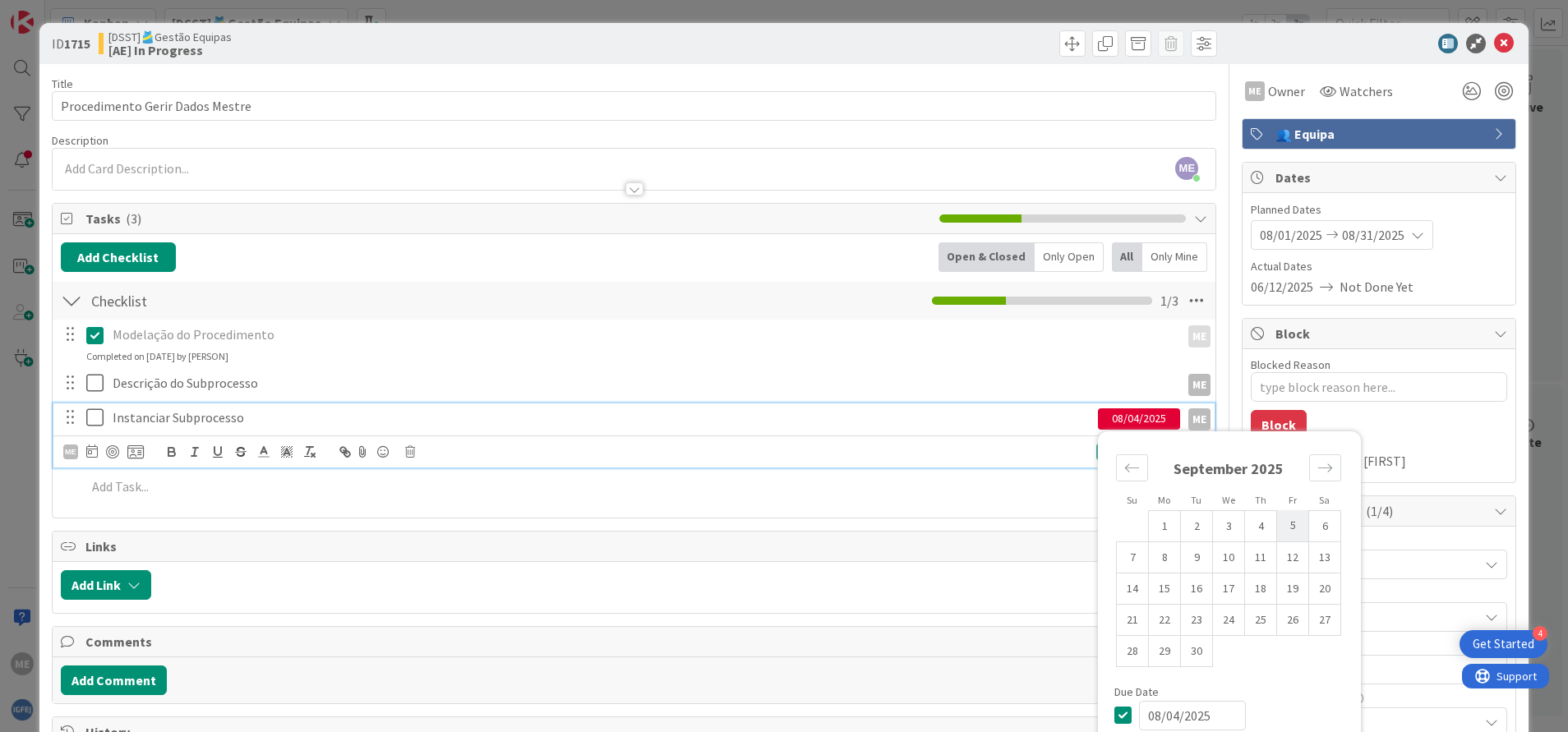 drag, startPoint x: 1277, startPoint y: 523, endPoint x: 1276, endPoint y: 537, distance: 14.035669 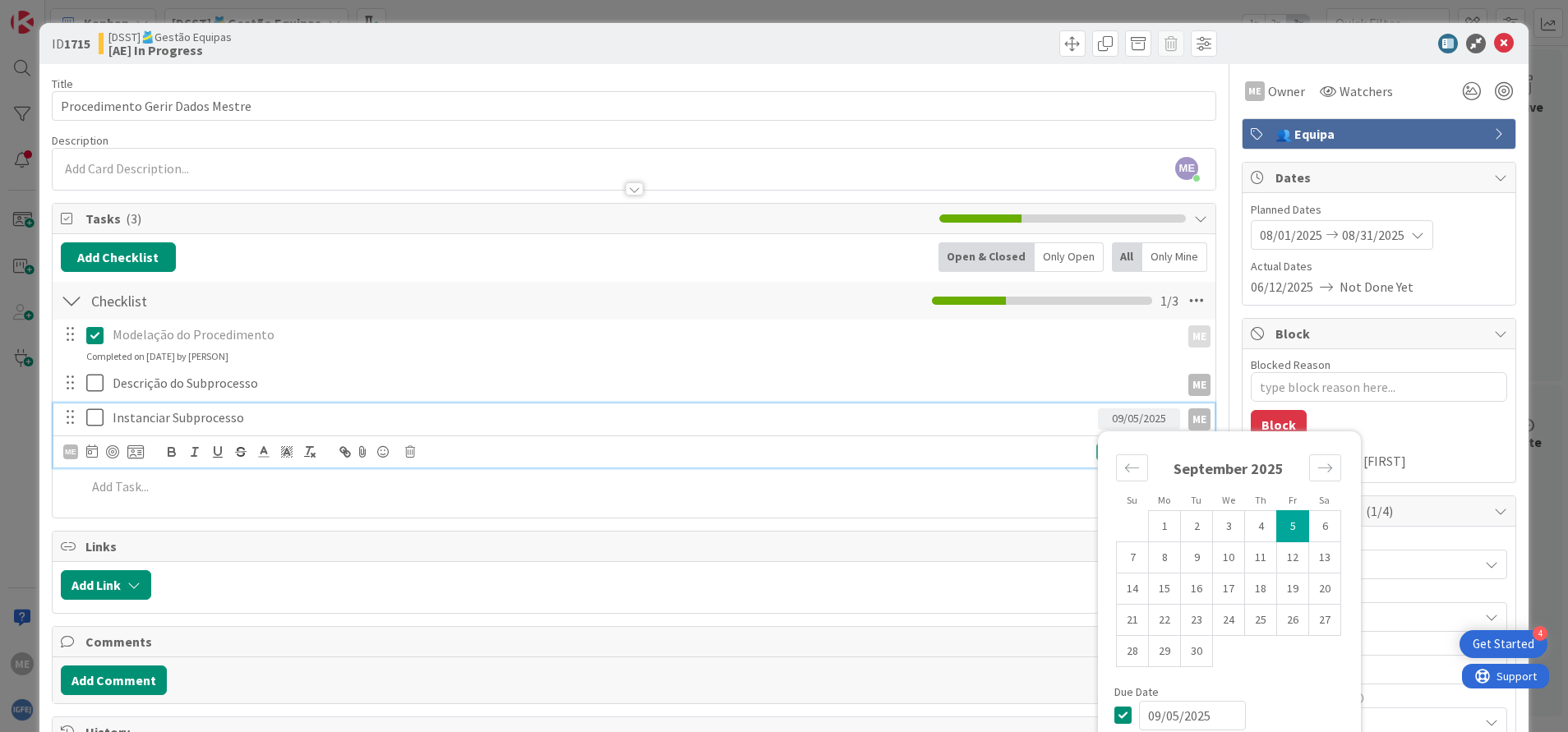 type on "x" 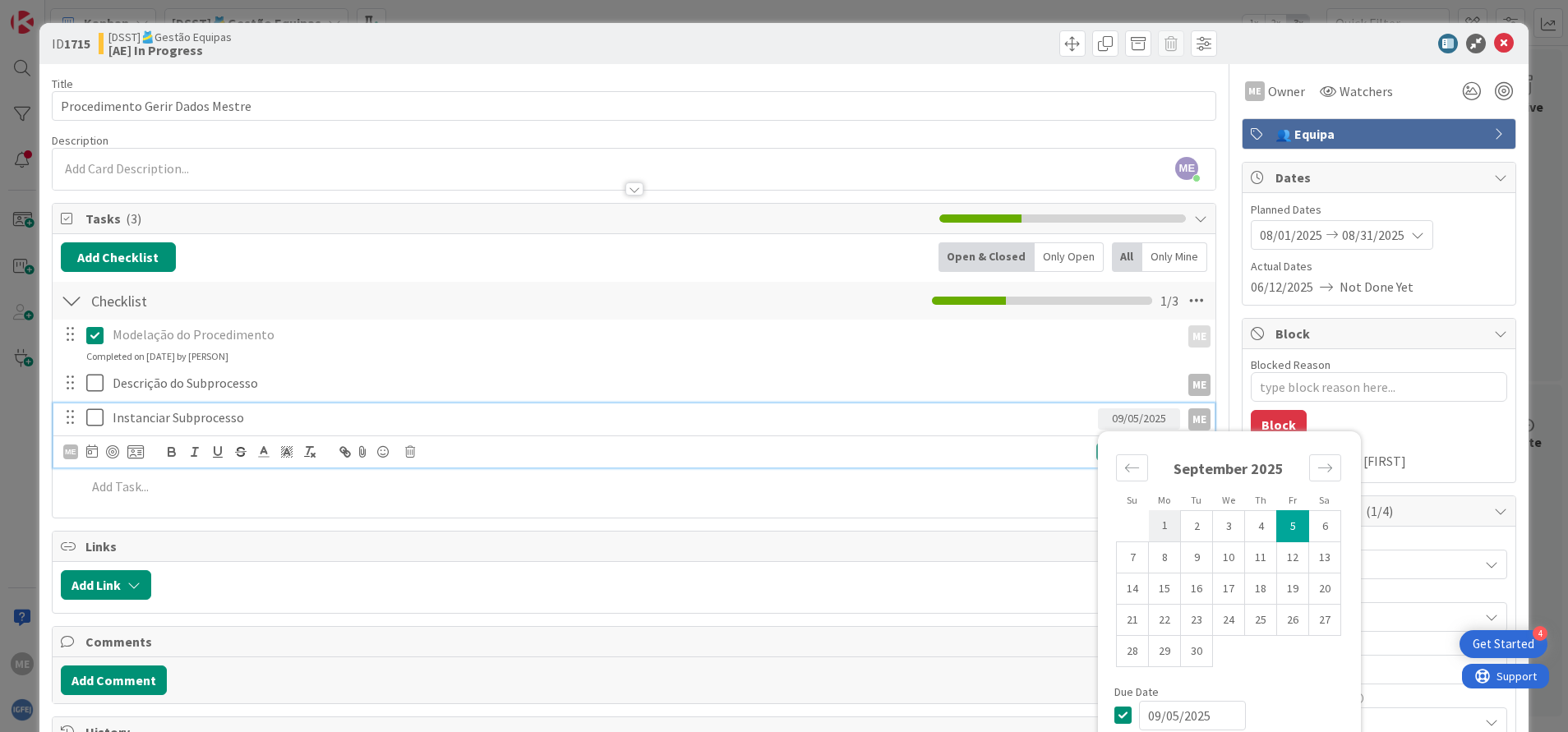 click on "1" at bounding box center [1164, 526] 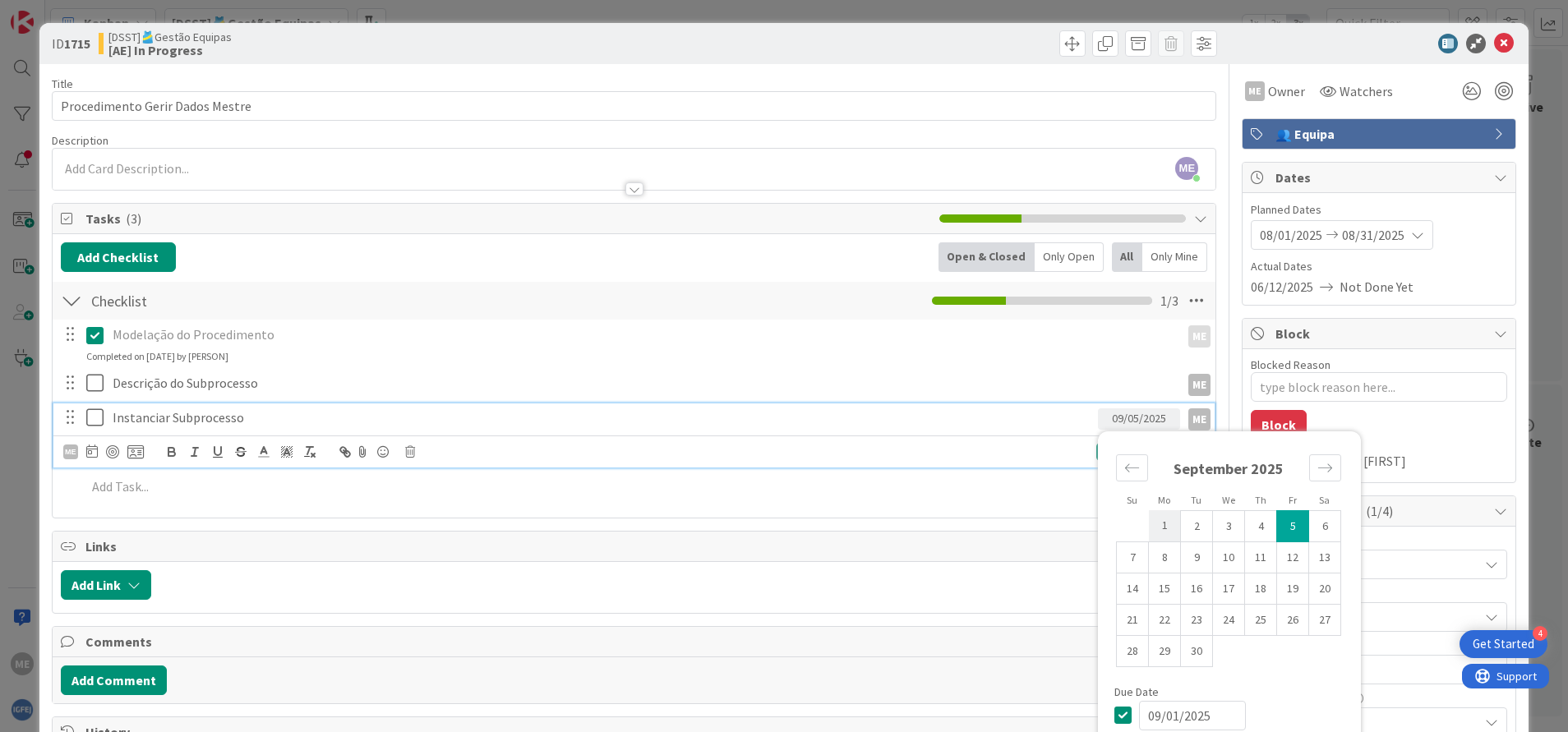 type on "x" 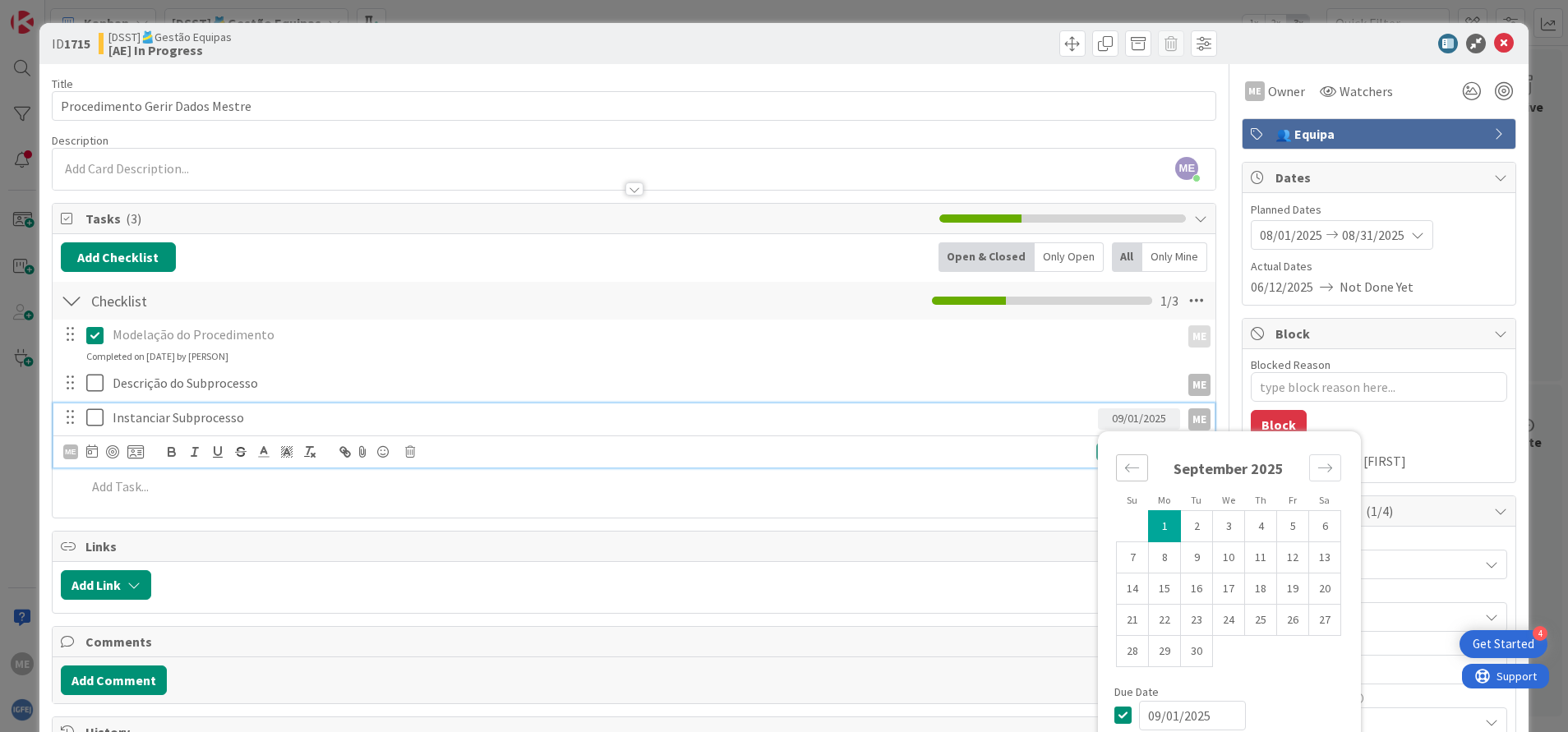 click 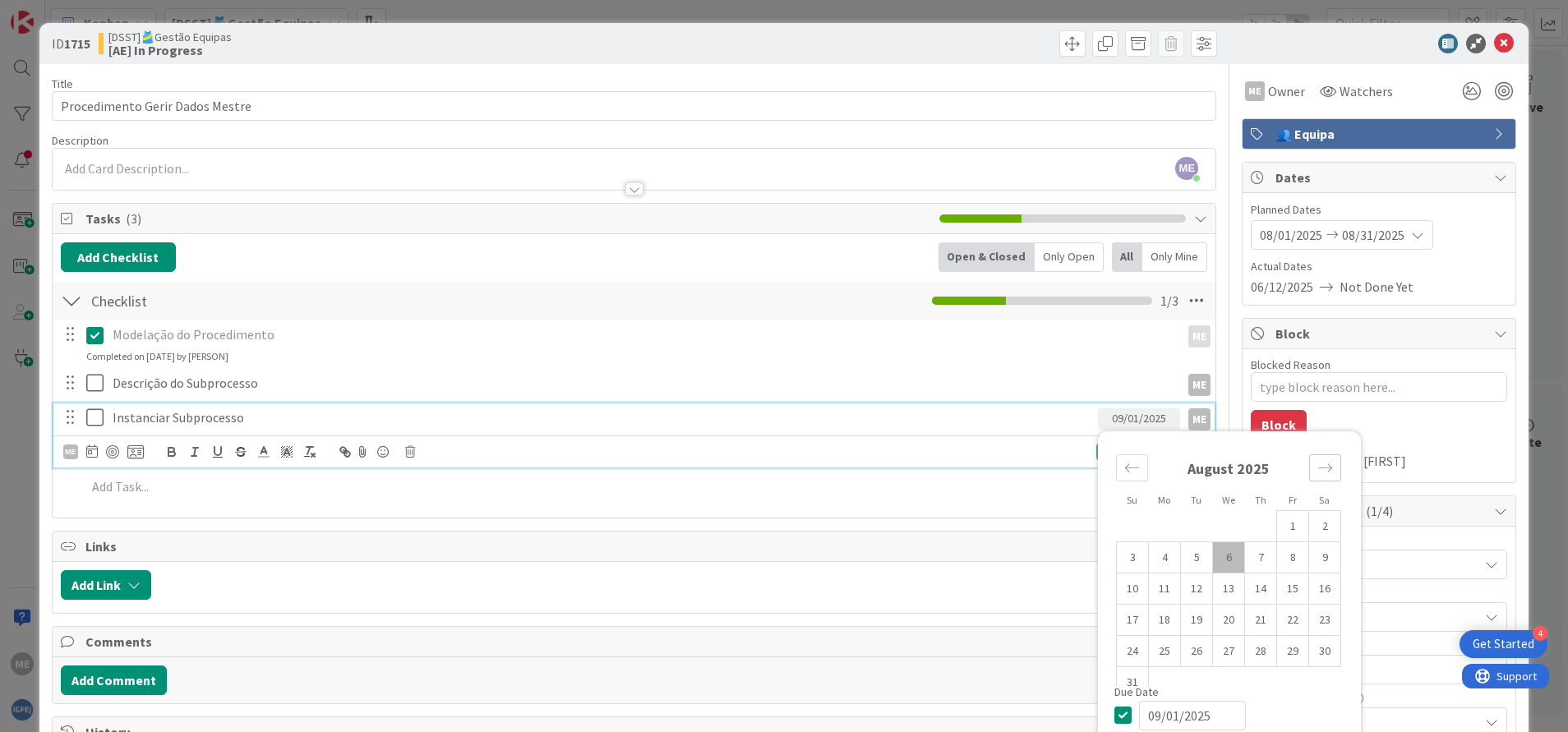 click 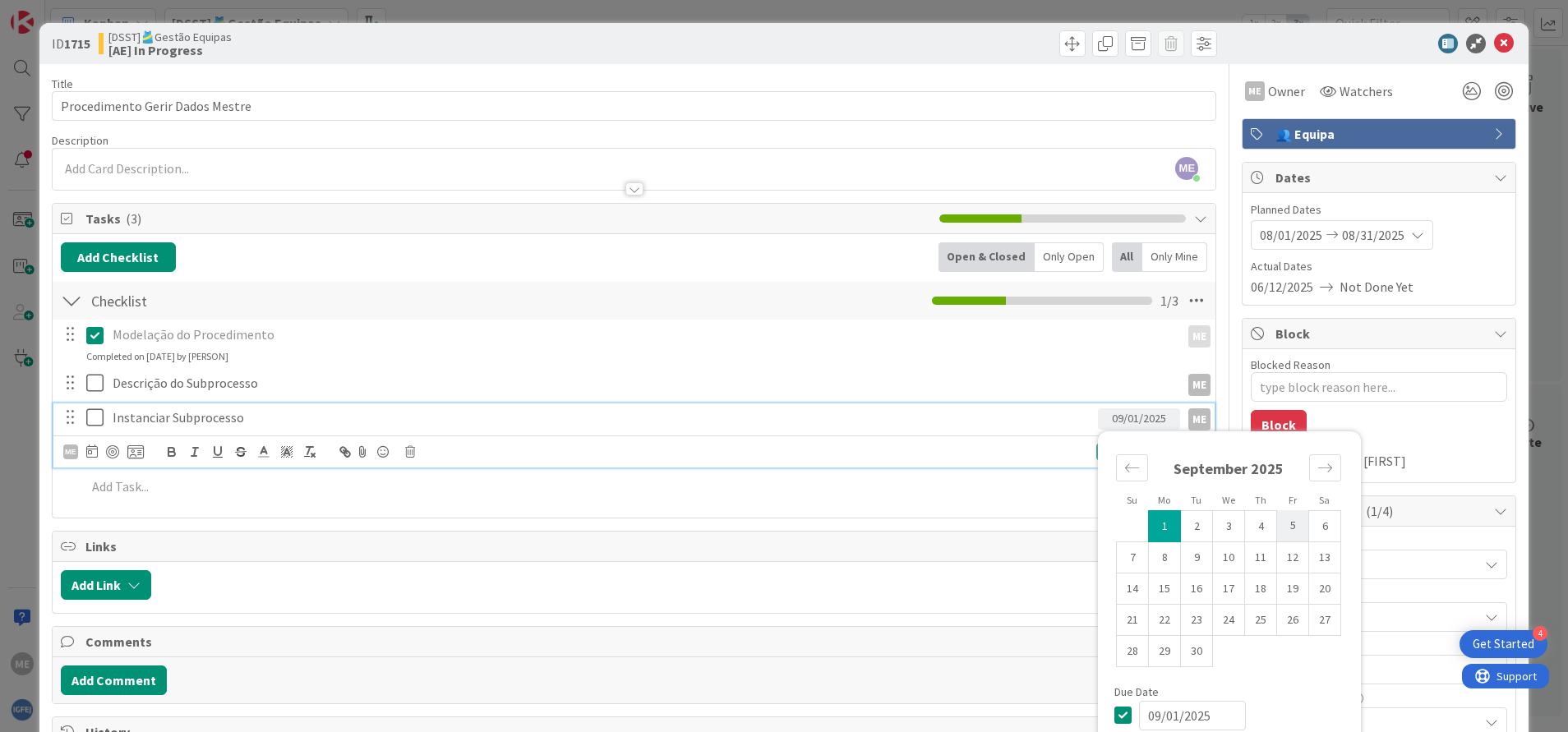 click on "5" at bounding box center (1293, 526) 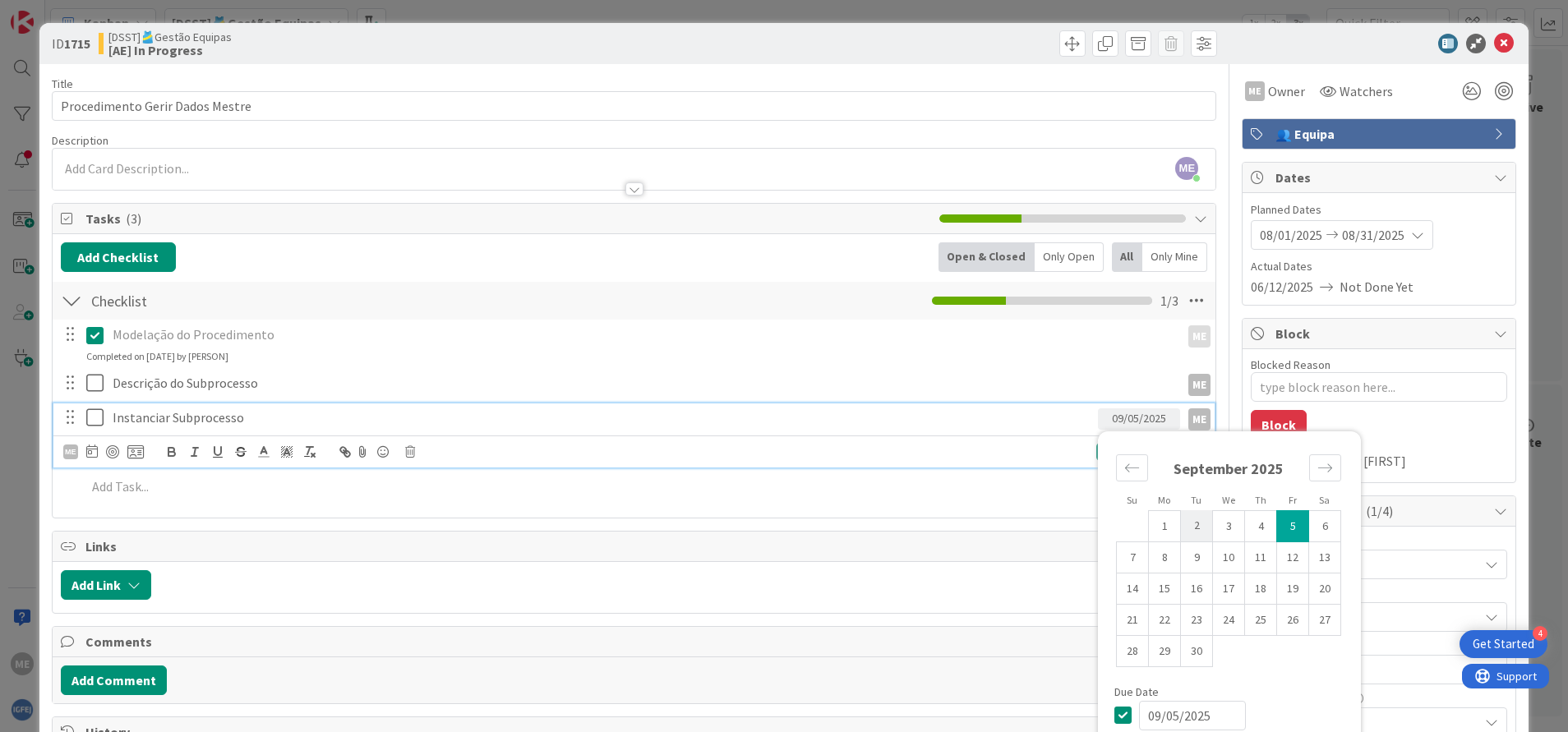 type on "x" 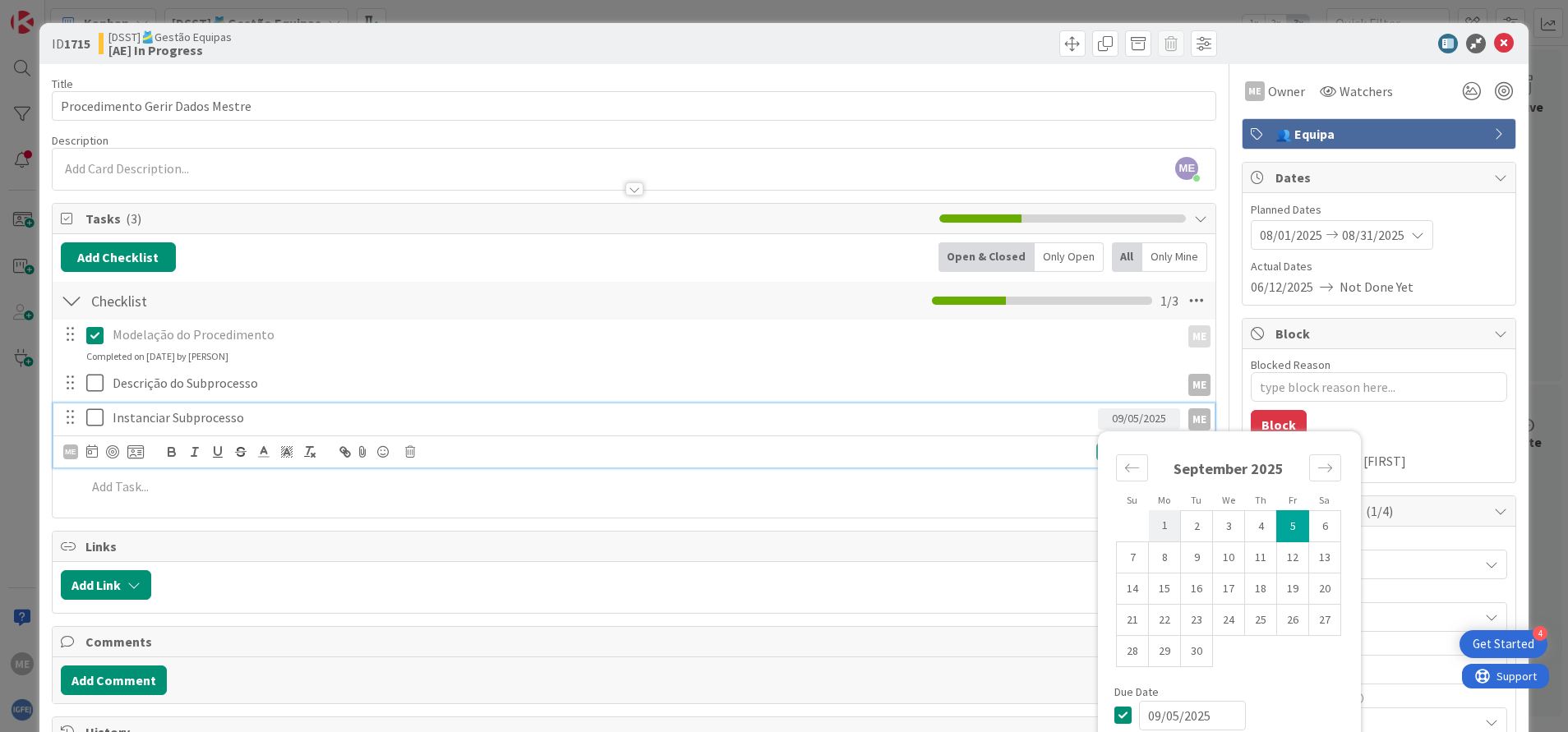 click on "1" at bounding box center (1164, 526) 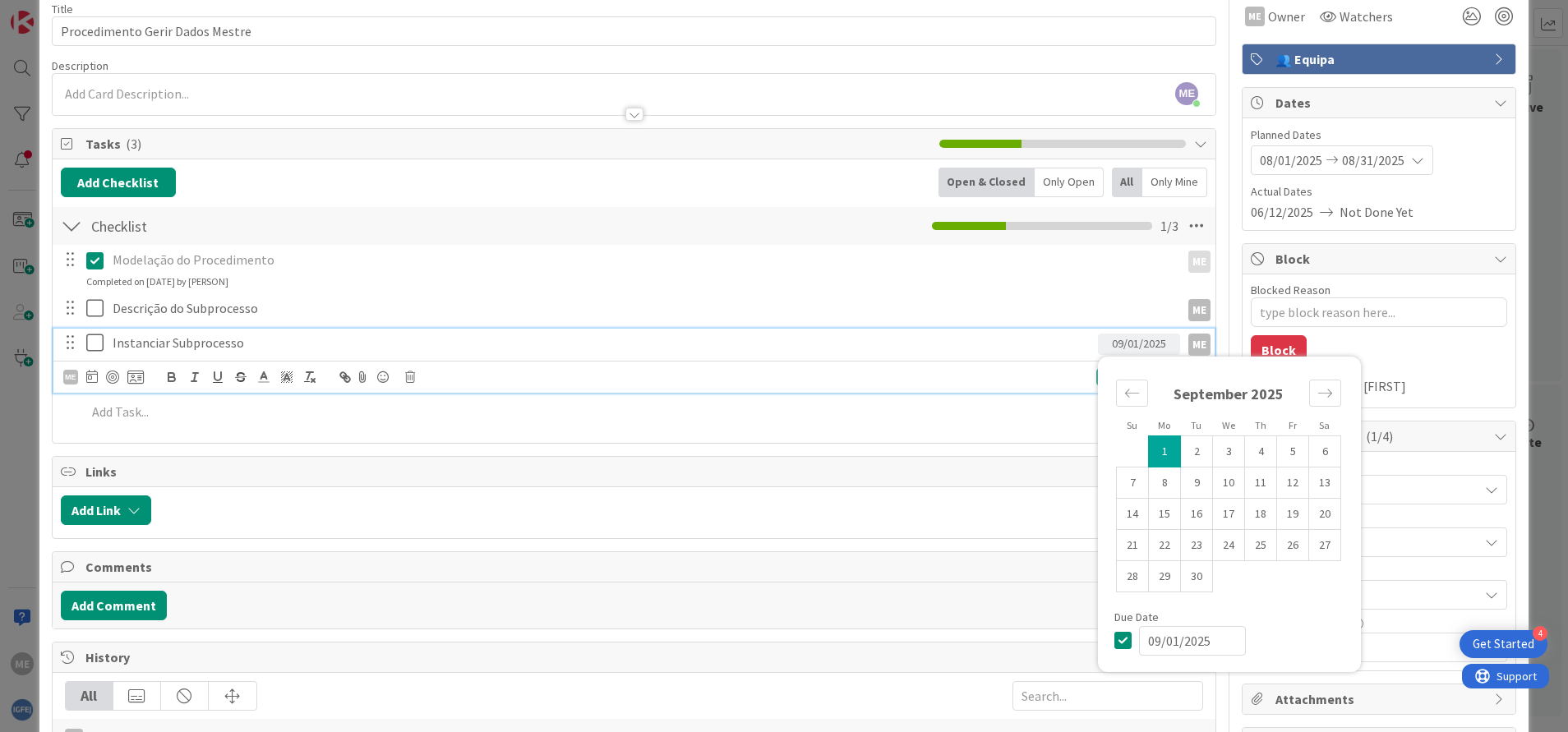 scroll, scrollTop: 0, scrollLeft: 0, axis: both 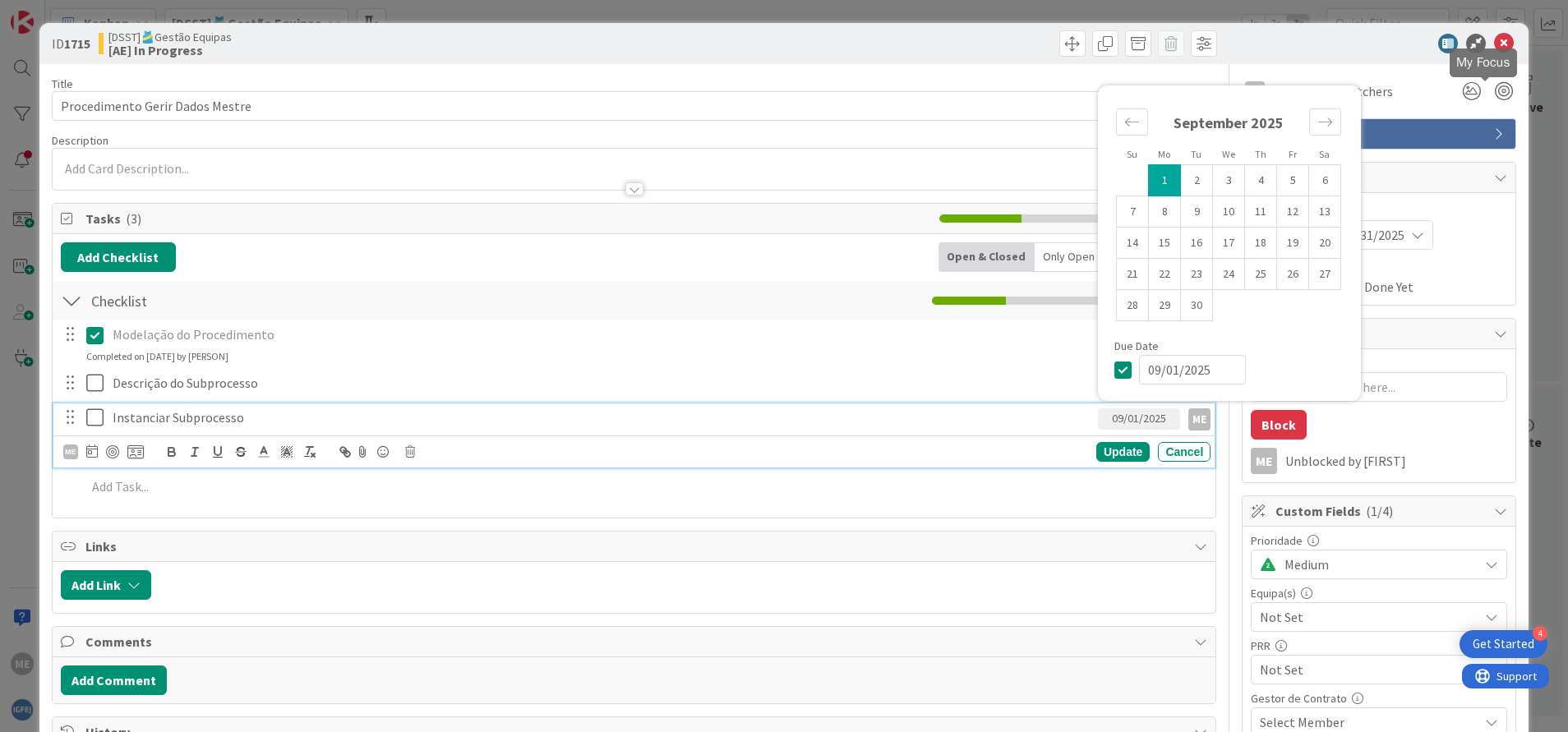 click at bounding box center (1504, 44) 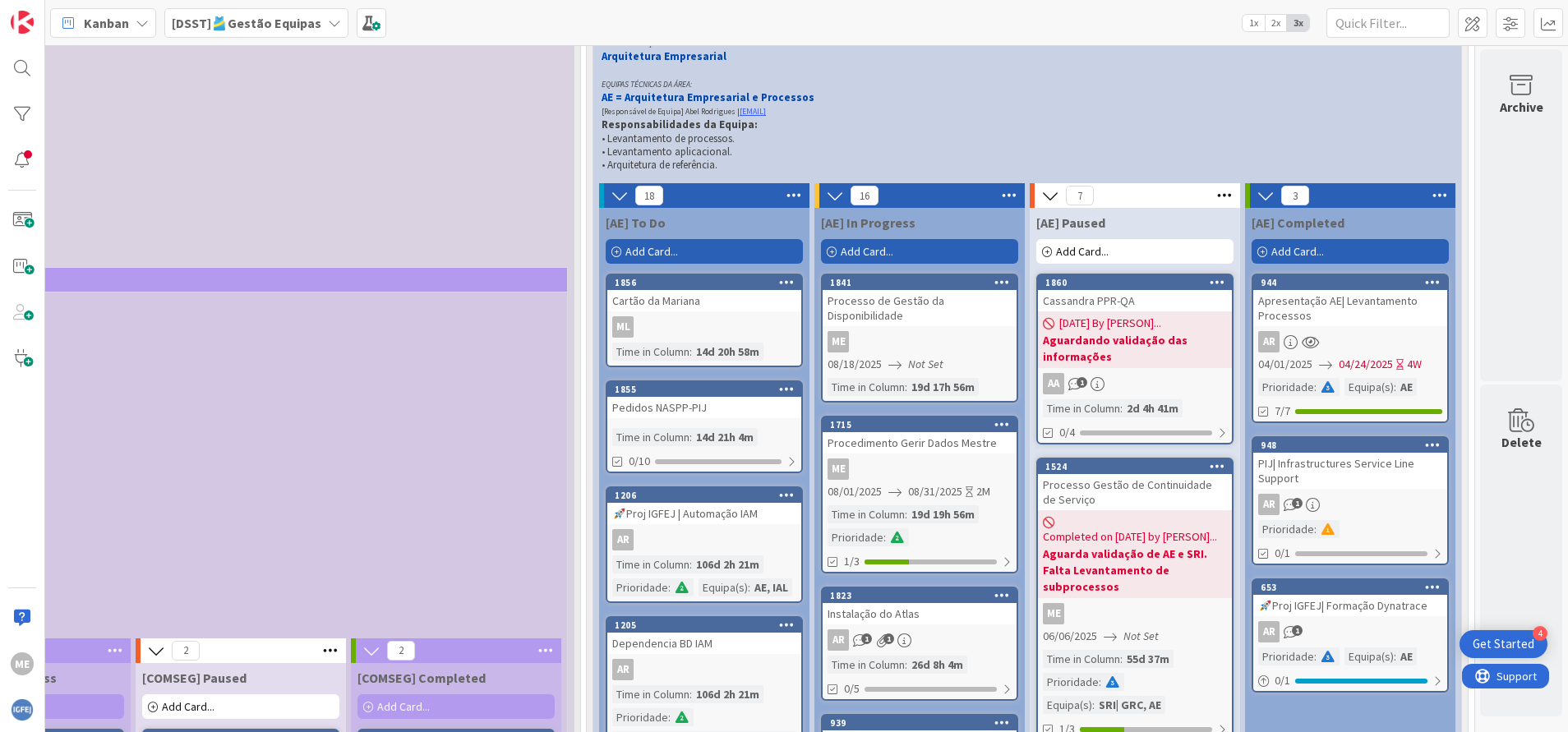 scroll, scrollTop: 246, scrollLeft: 1292, axis: both 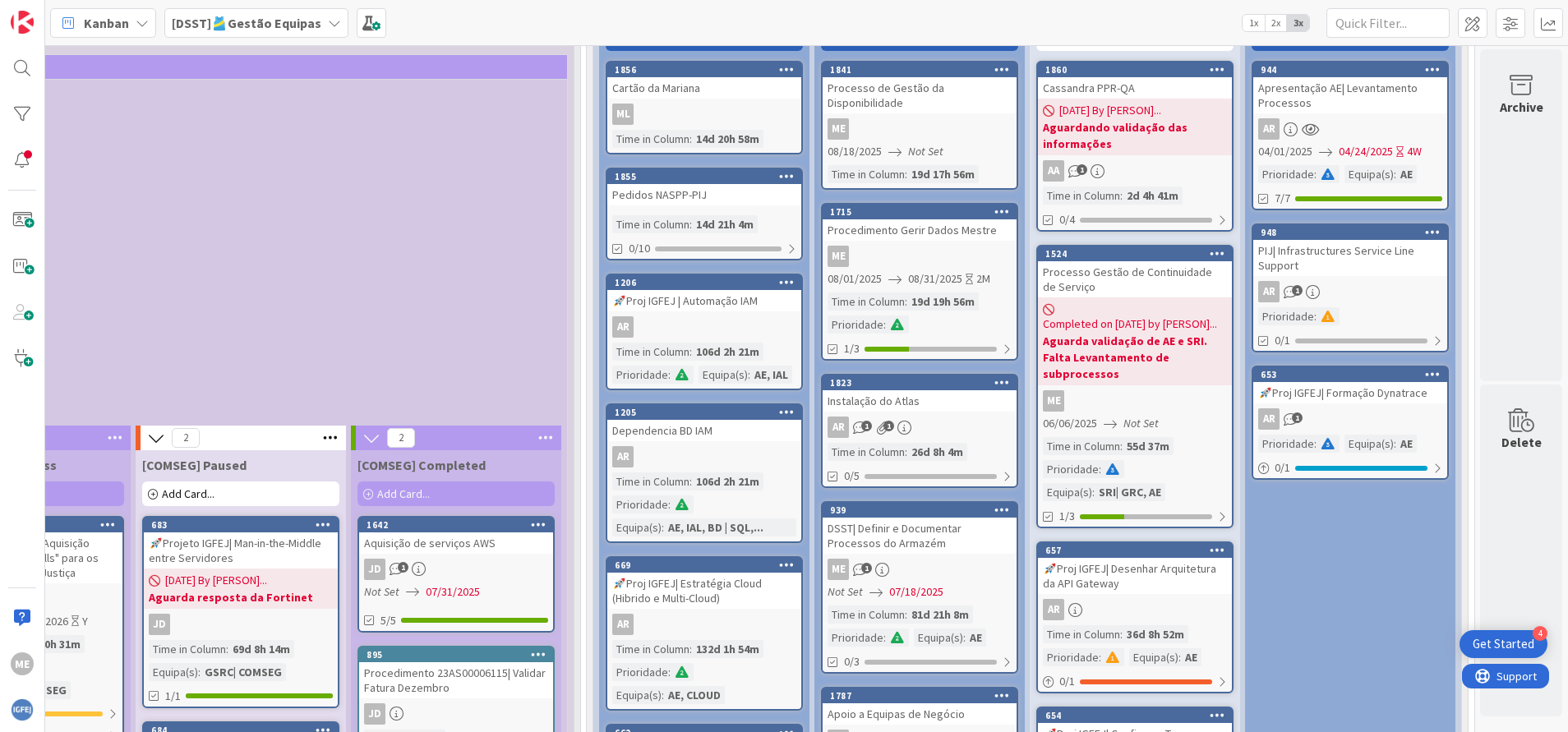 click on "ME" at bounding box center (920, 129) 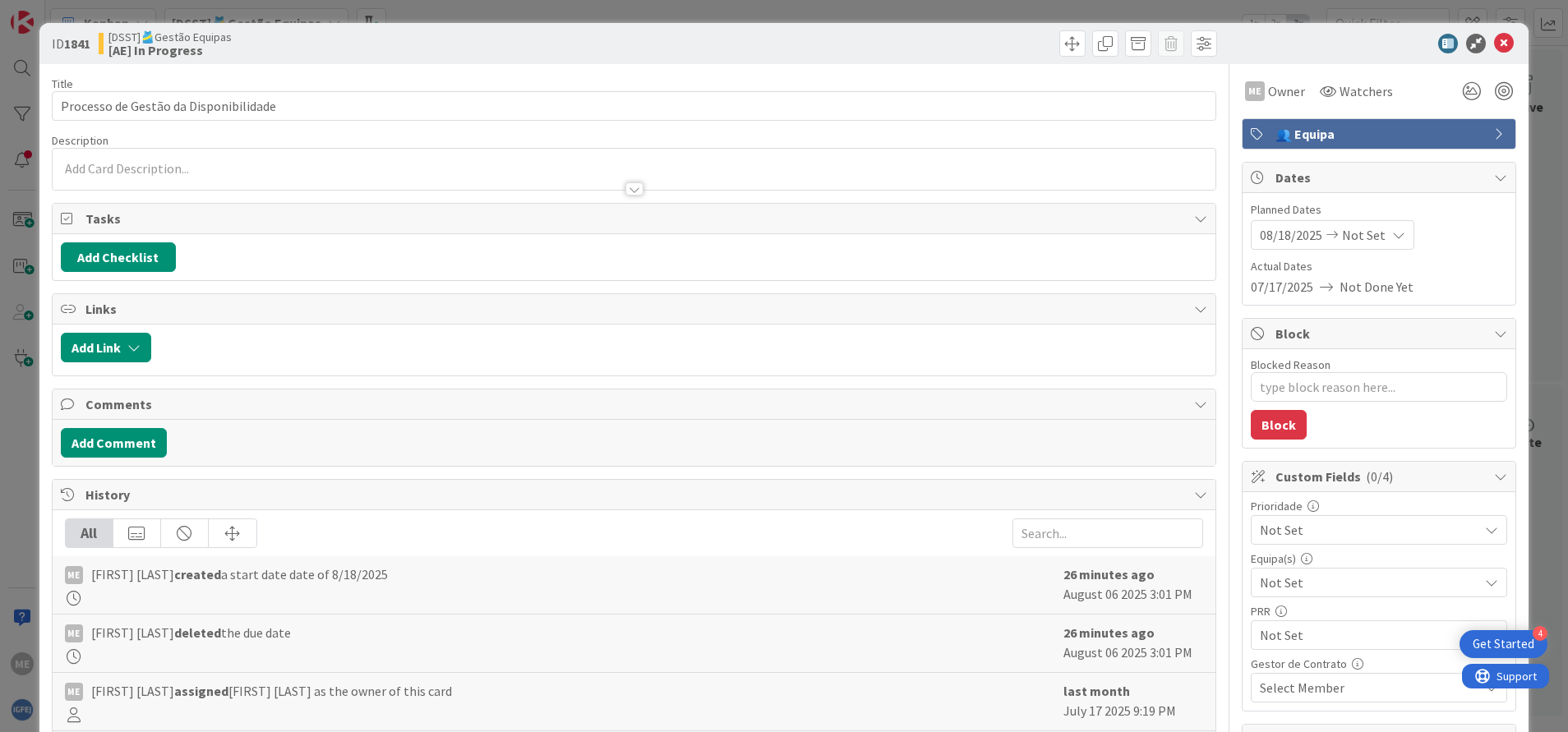 scroll, scrollTop: 0, scrollLeft: 0, axis: both 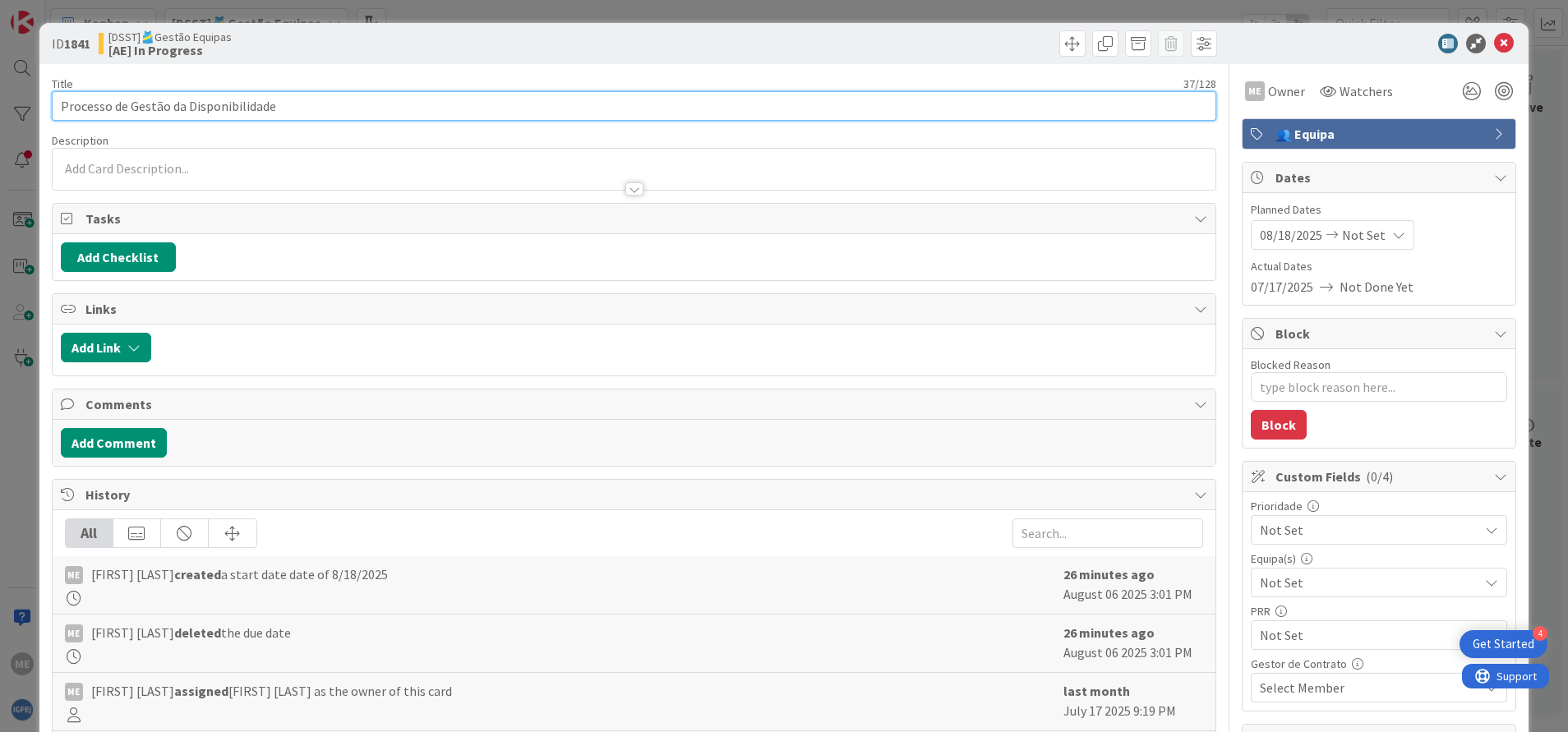 click on "Processo de Gestão da Disponibilidade" at bounding box center [634, 106] 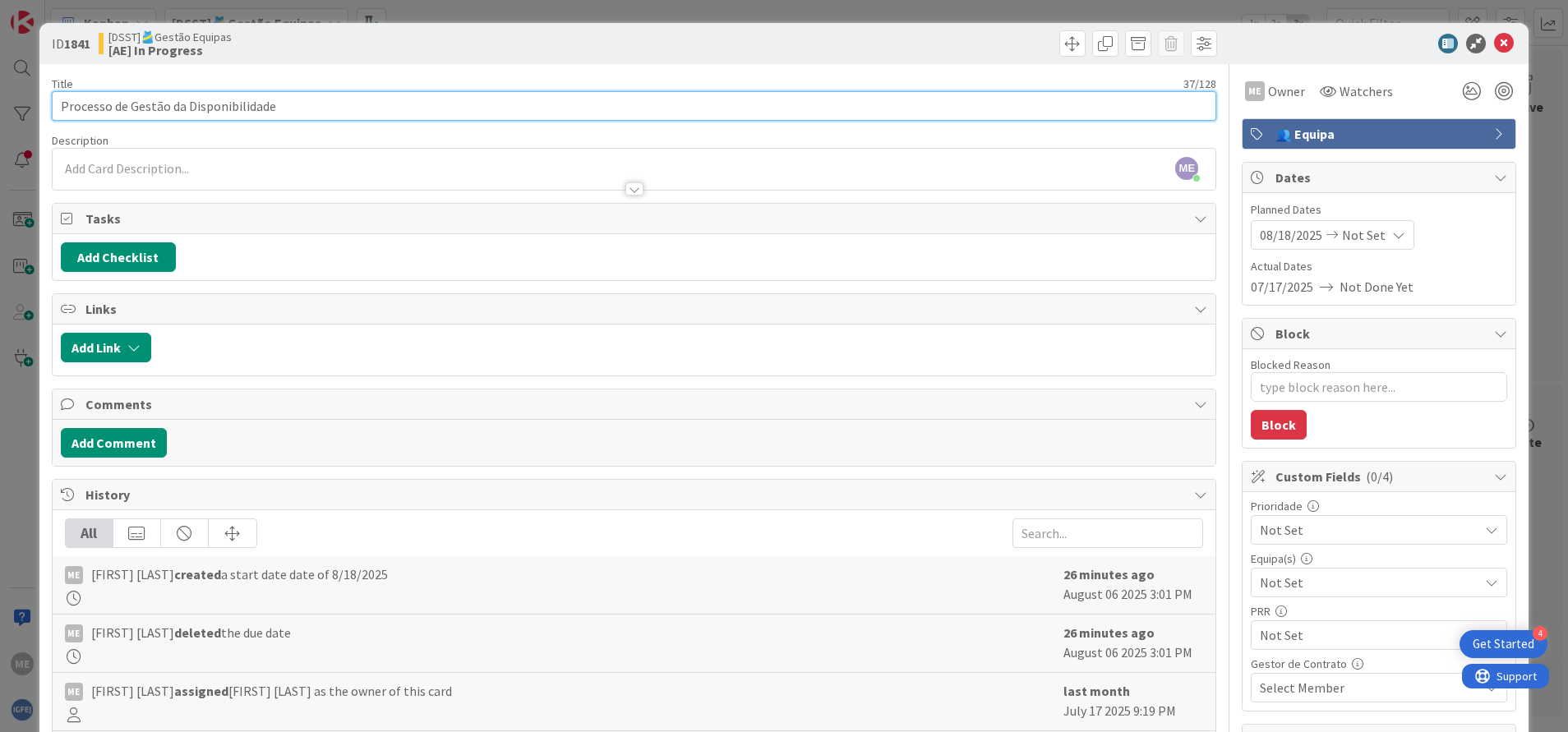 drag, startPoint x: 321, startPoint y: 107, endPoint x: 288, endPoint y: 107, distance: 33 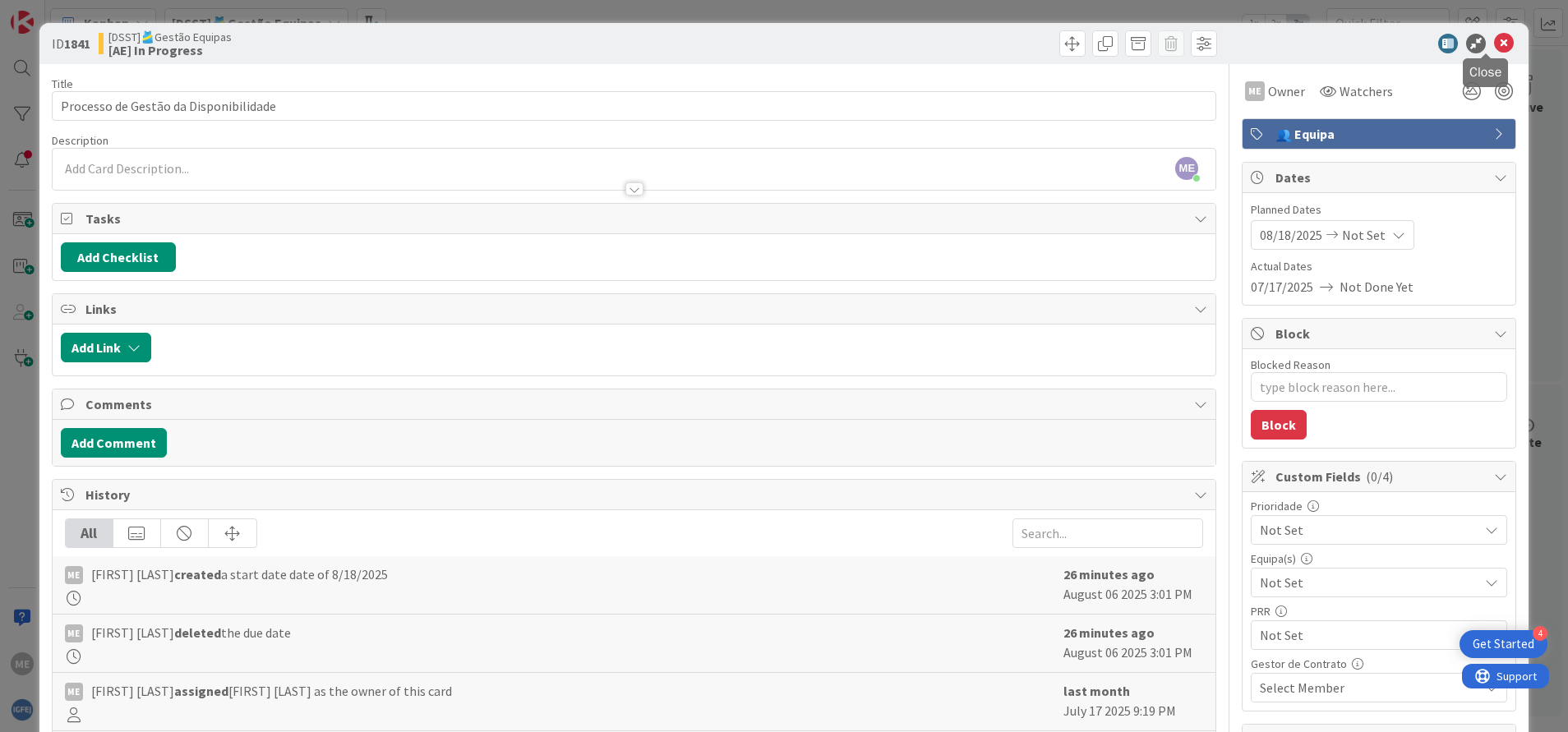 click at bounding box center (1504, 44) 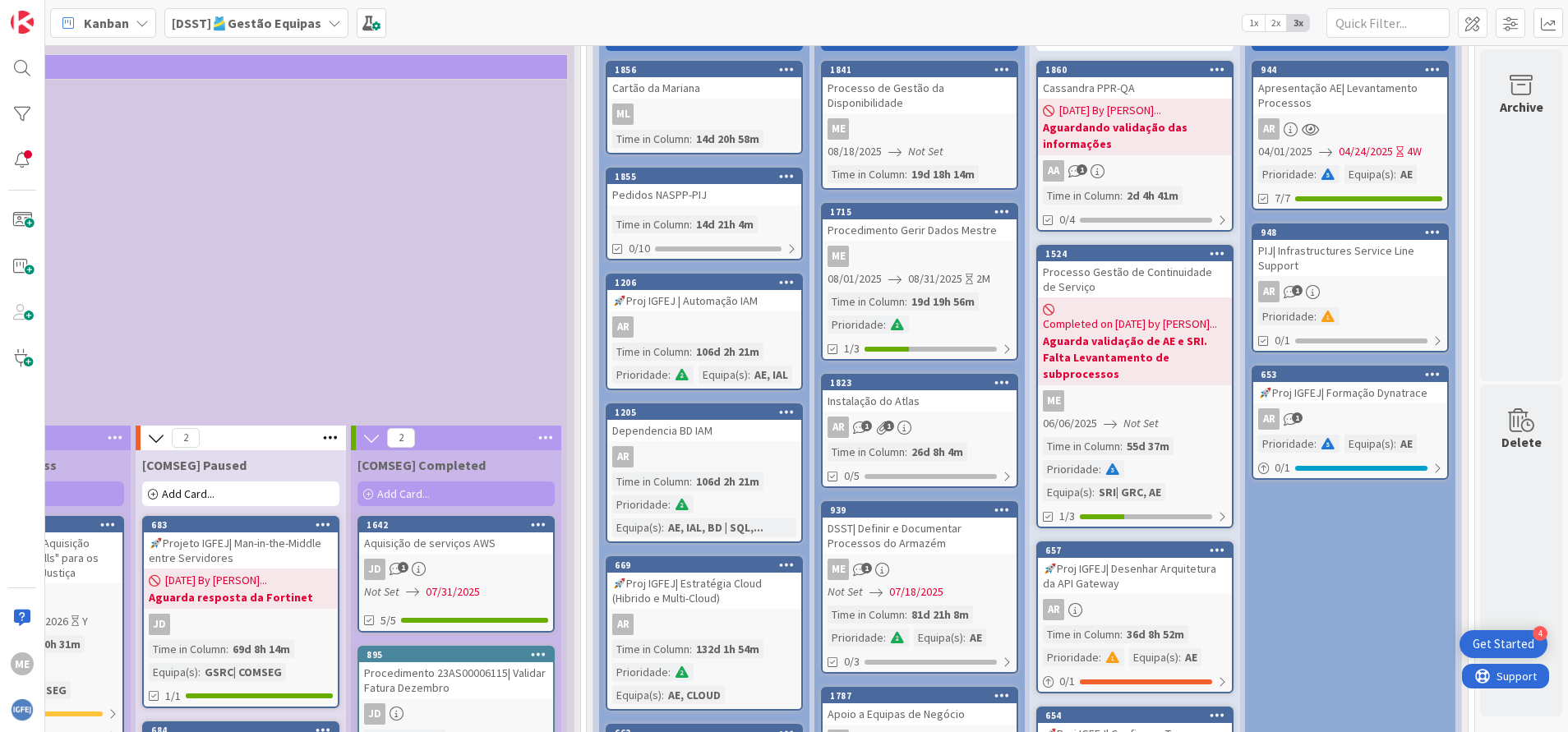 scroll, scrollTop: 0, scrollLeft: 0, axis: both 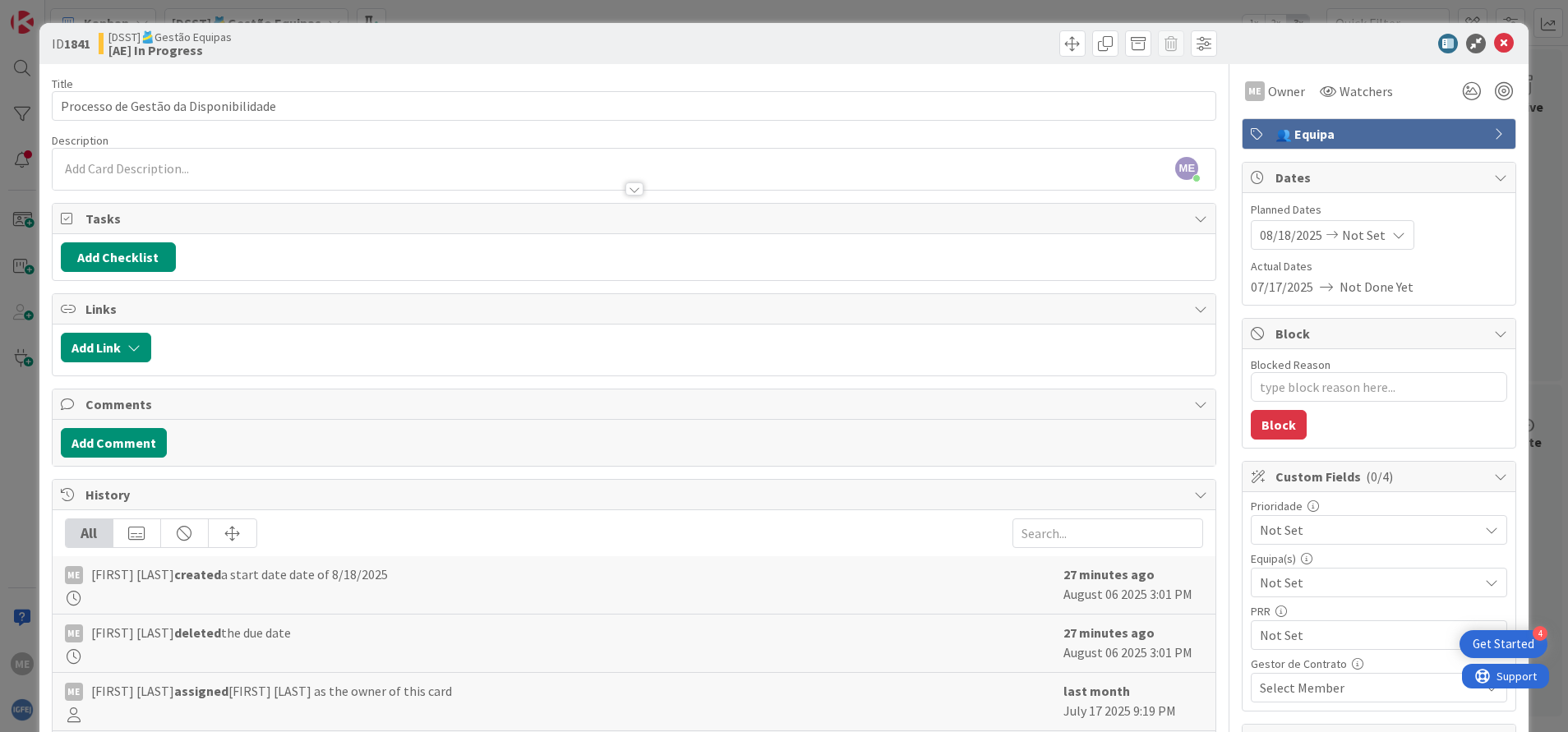click on "08/18/2025" at bounding box center [1291, 235] 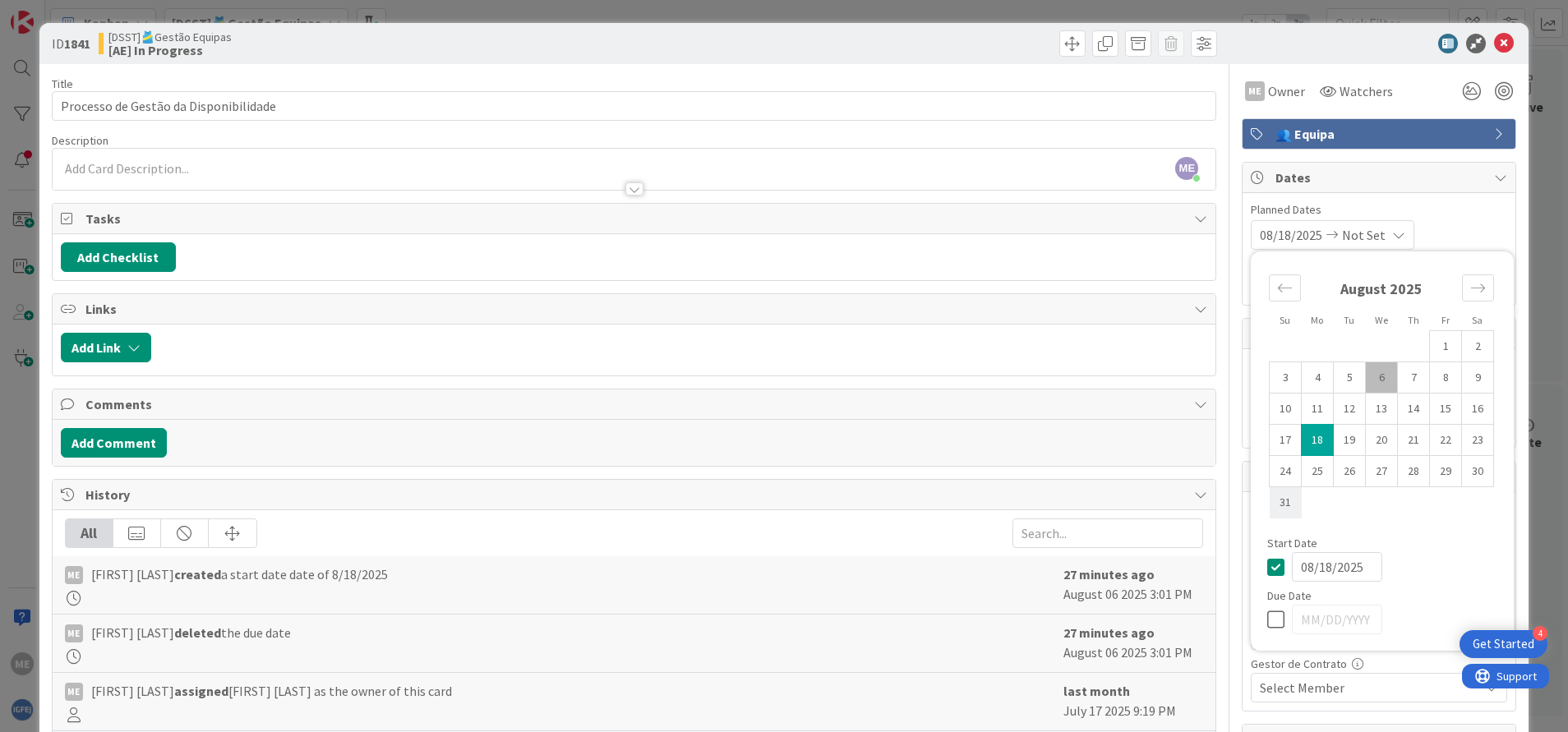 type on "x" 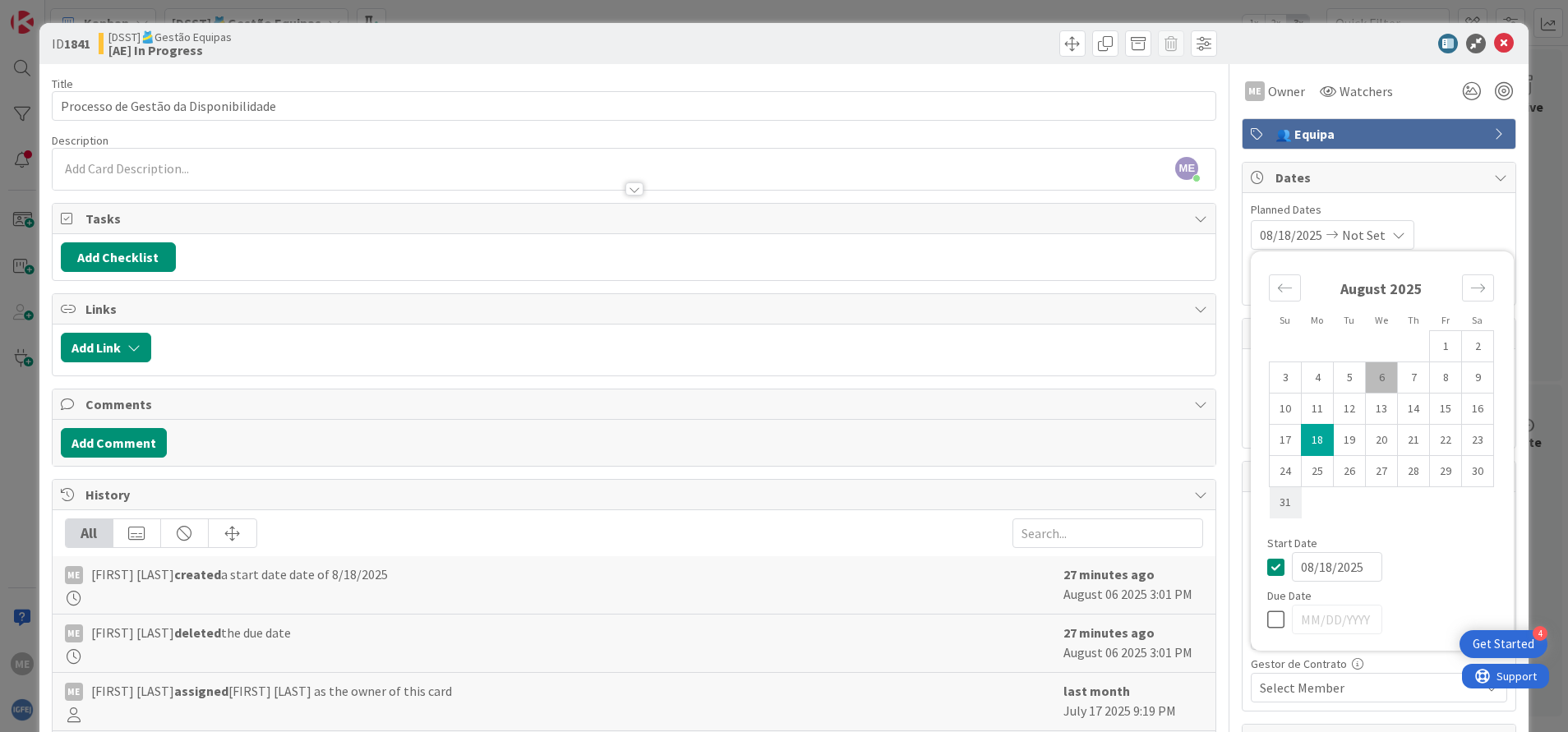 click on "31" at bounding box center [1285, 503] 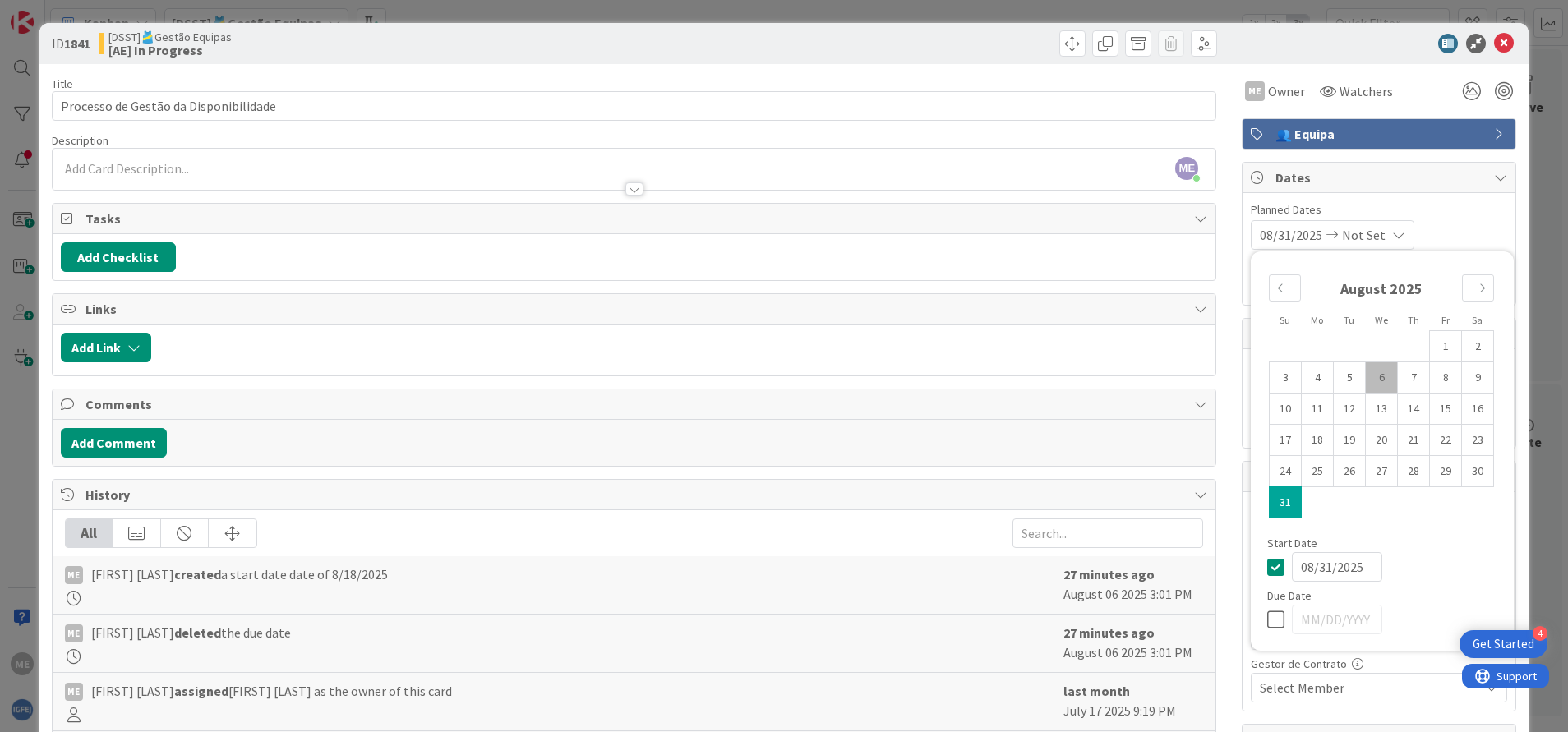 click at bounding box center (1504, 44) 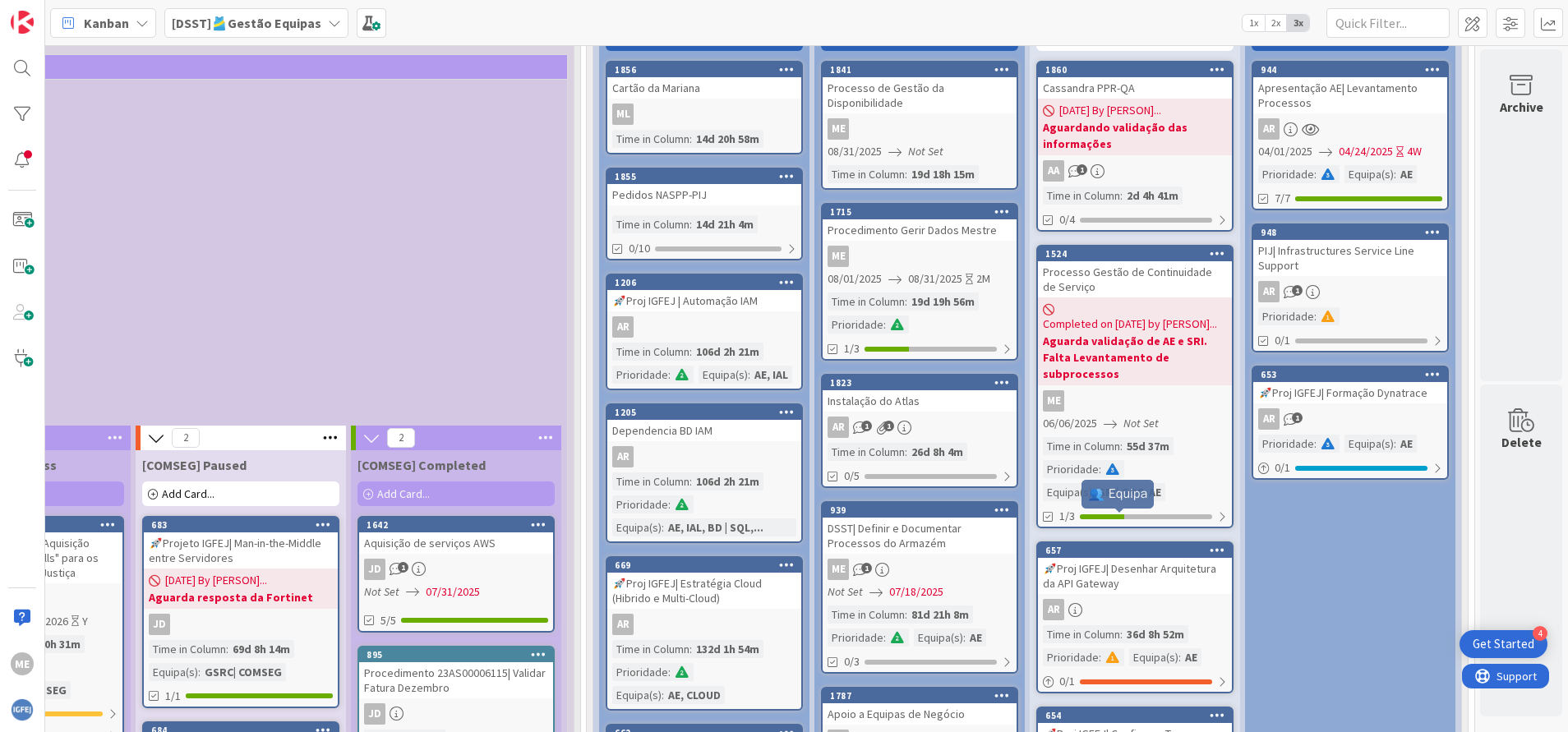 scroll, scrollTop: 0, scrollLeft: 0, axis: both 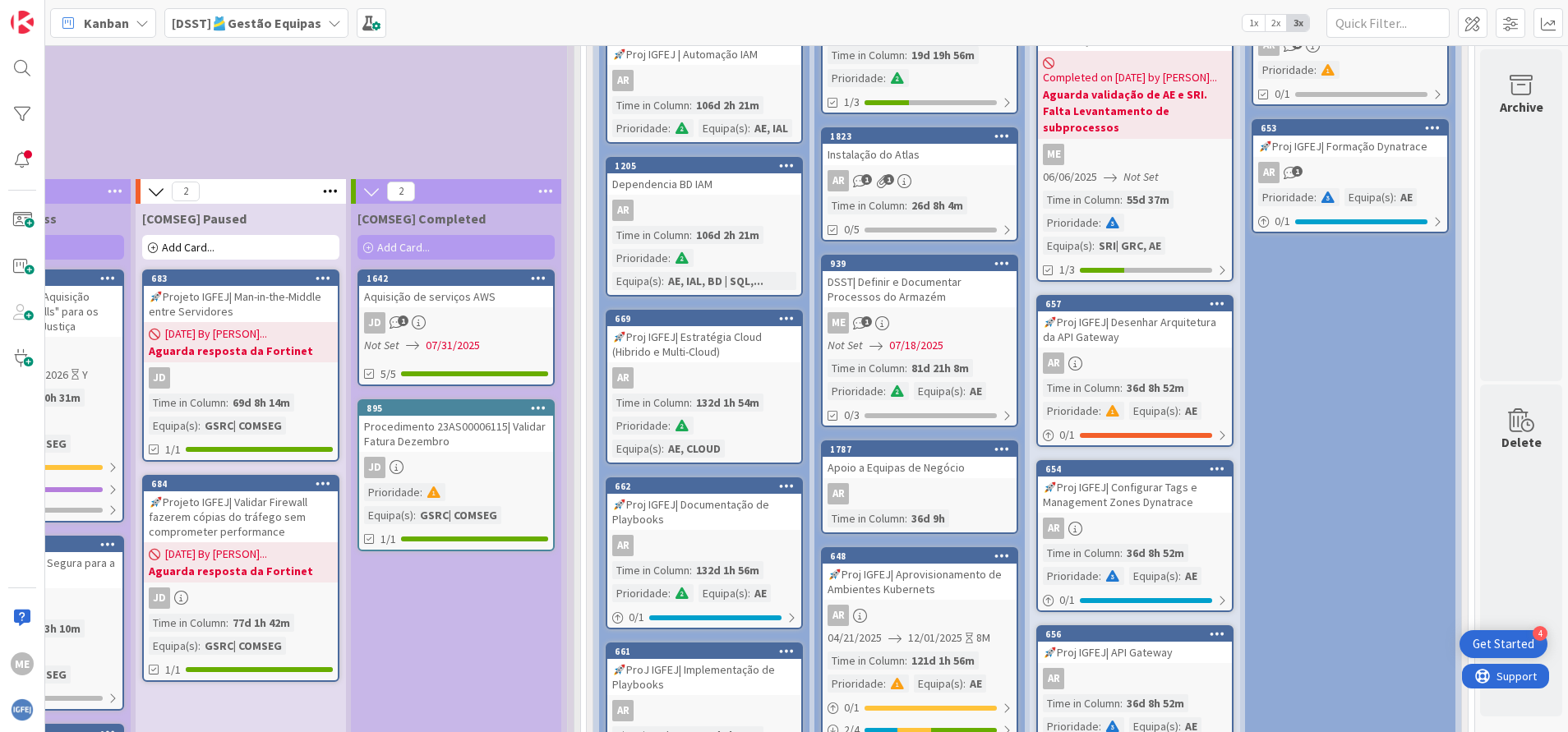click on "ME 1" at bounding box center (920, 323) 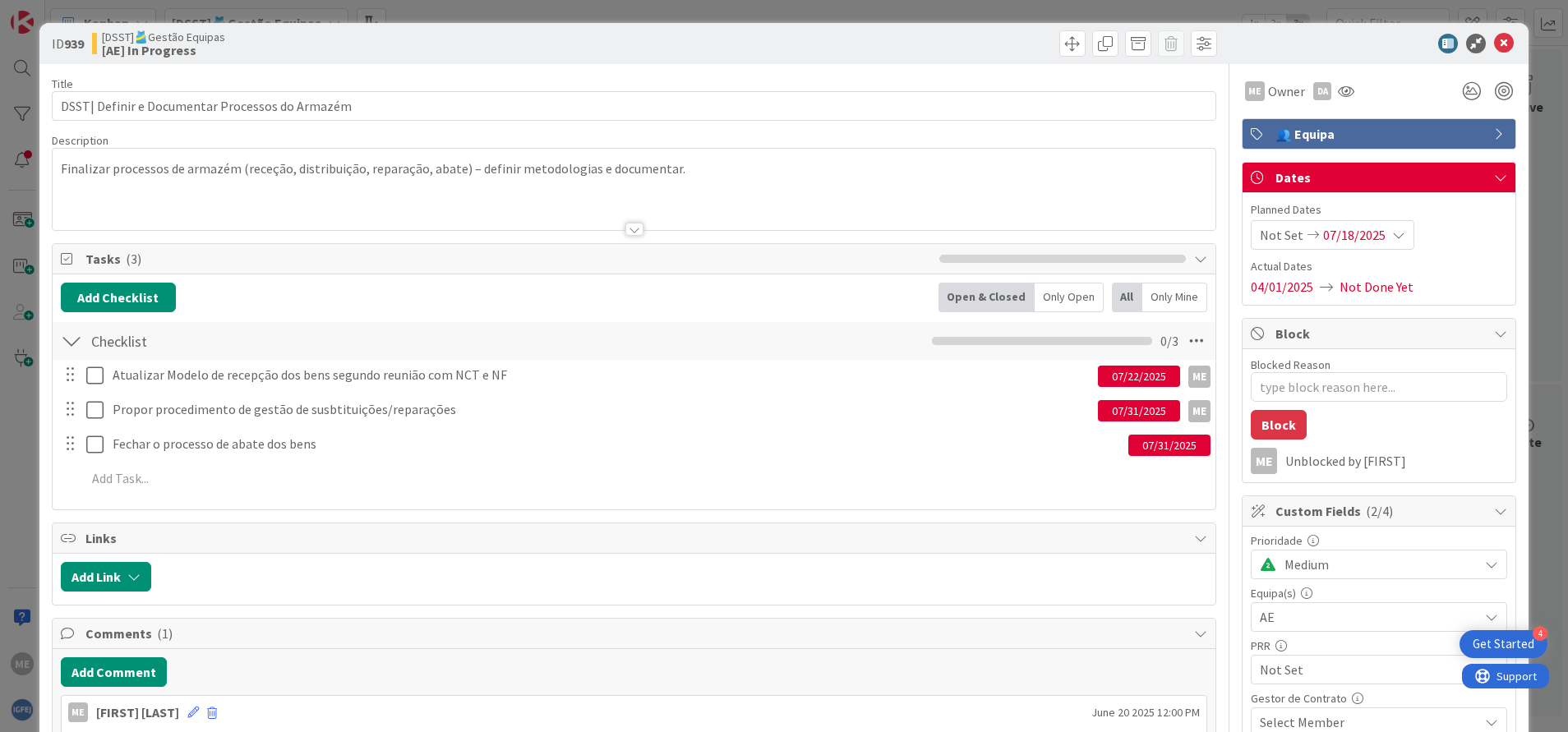 scroll, scrollTop: 0, scrollLeft: 0, axis: both 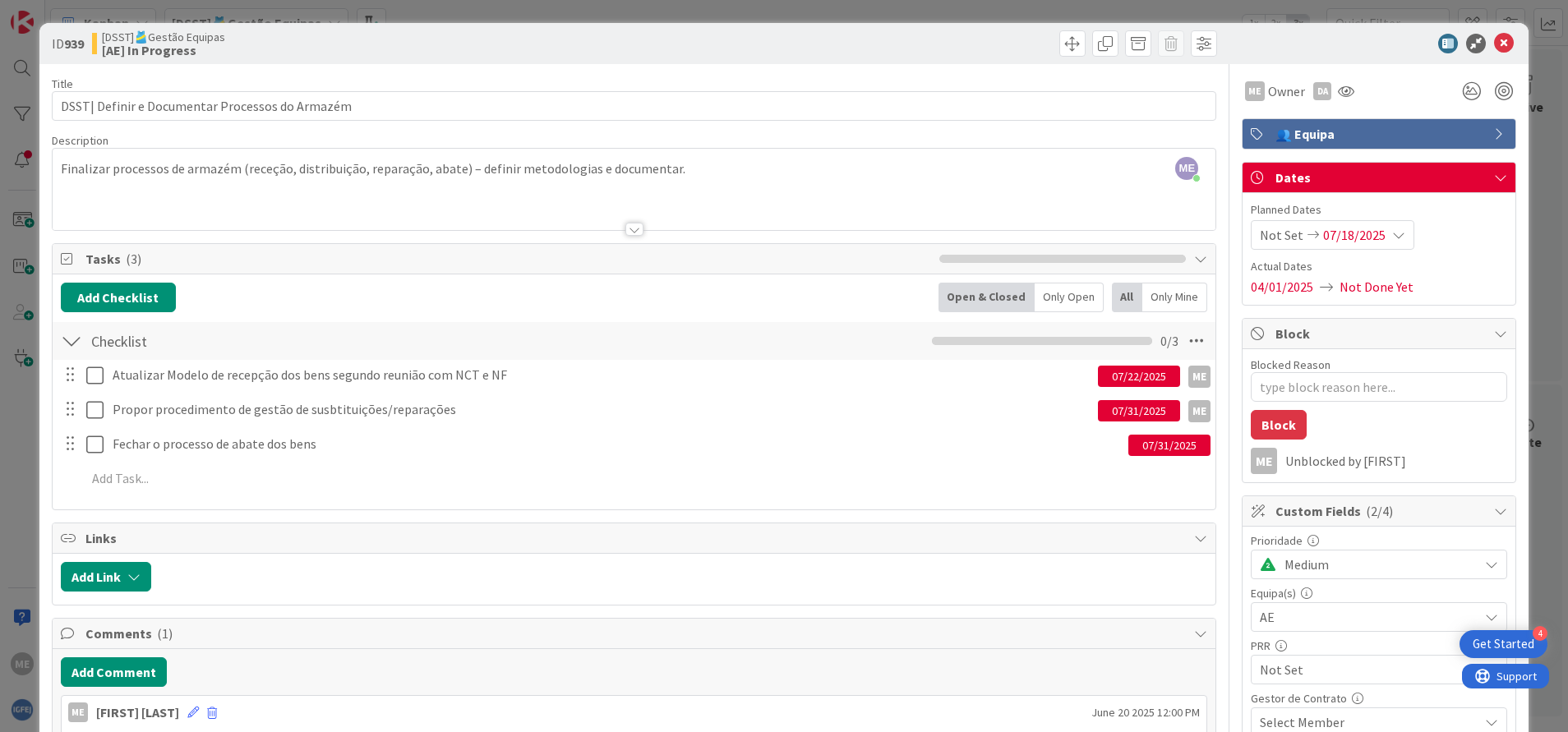 type on "x" 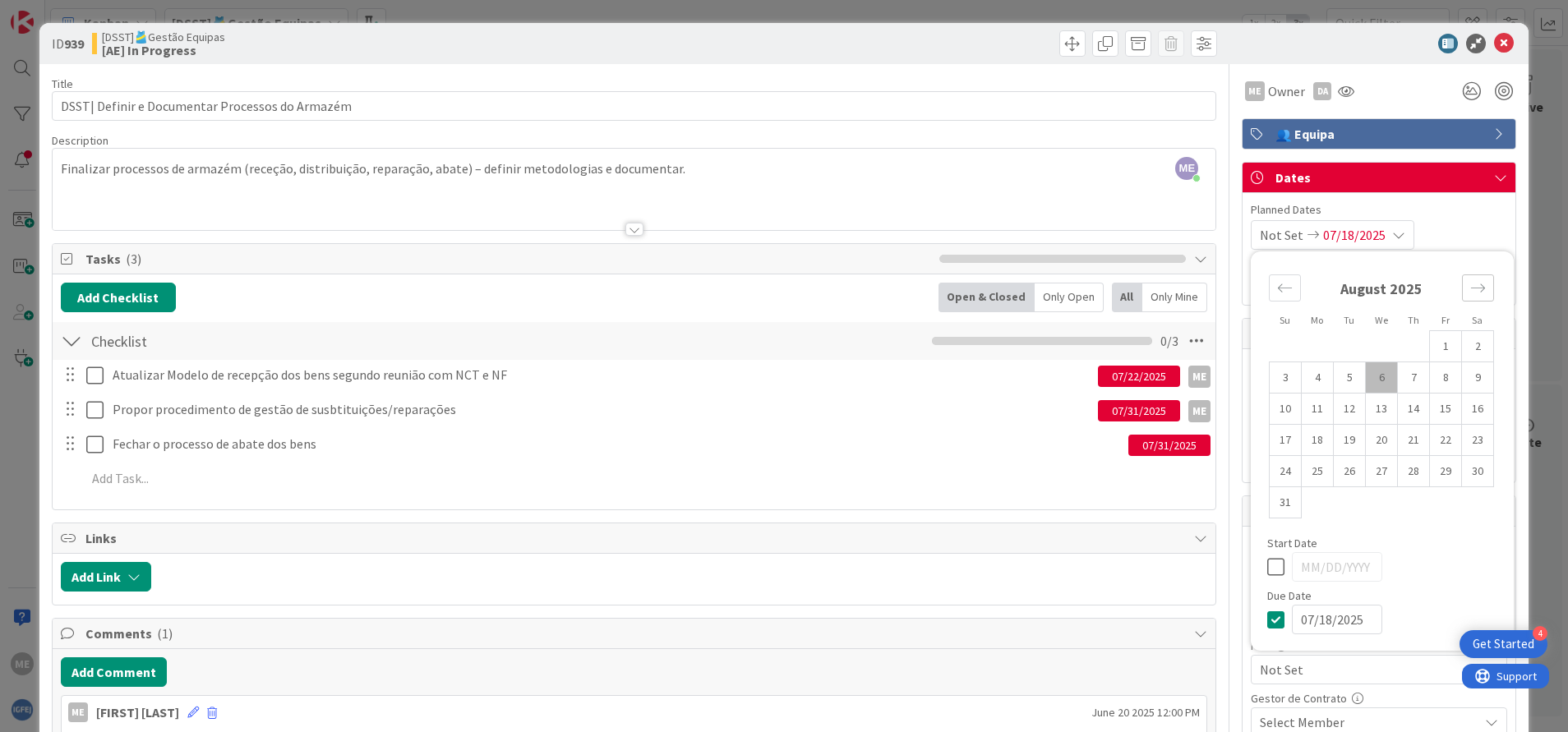 click 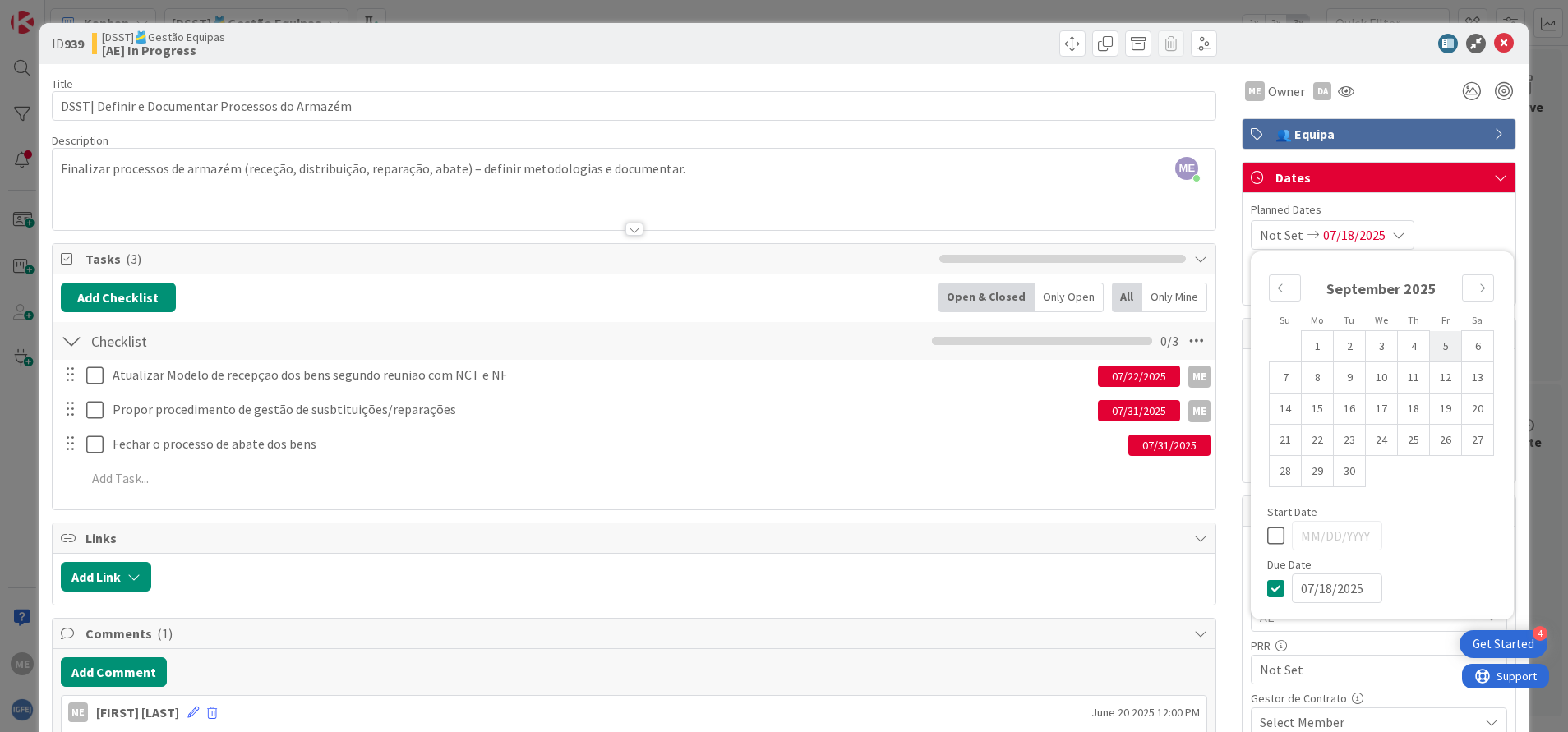 click on "5" at bounding box center [1446, 347] 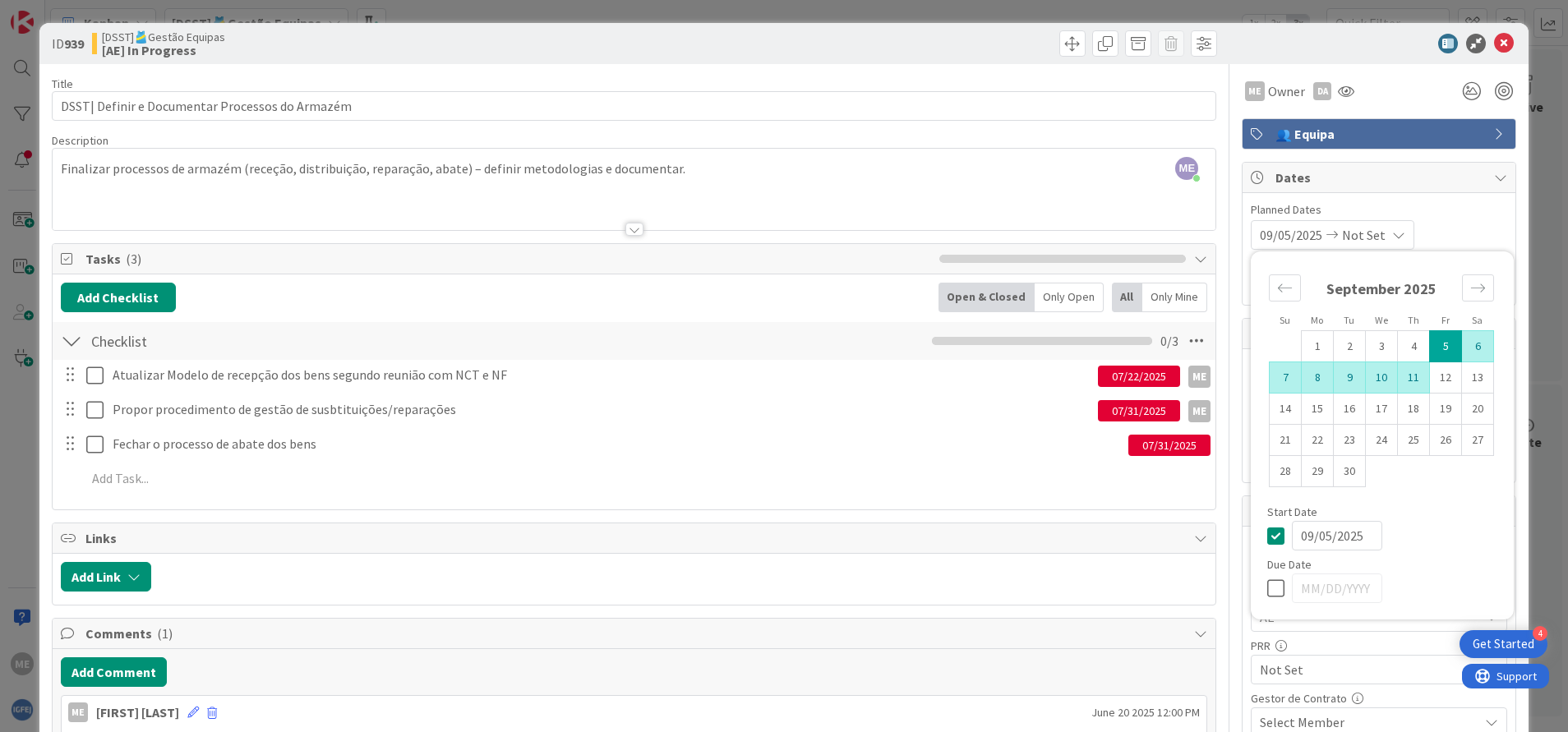 type on "x" 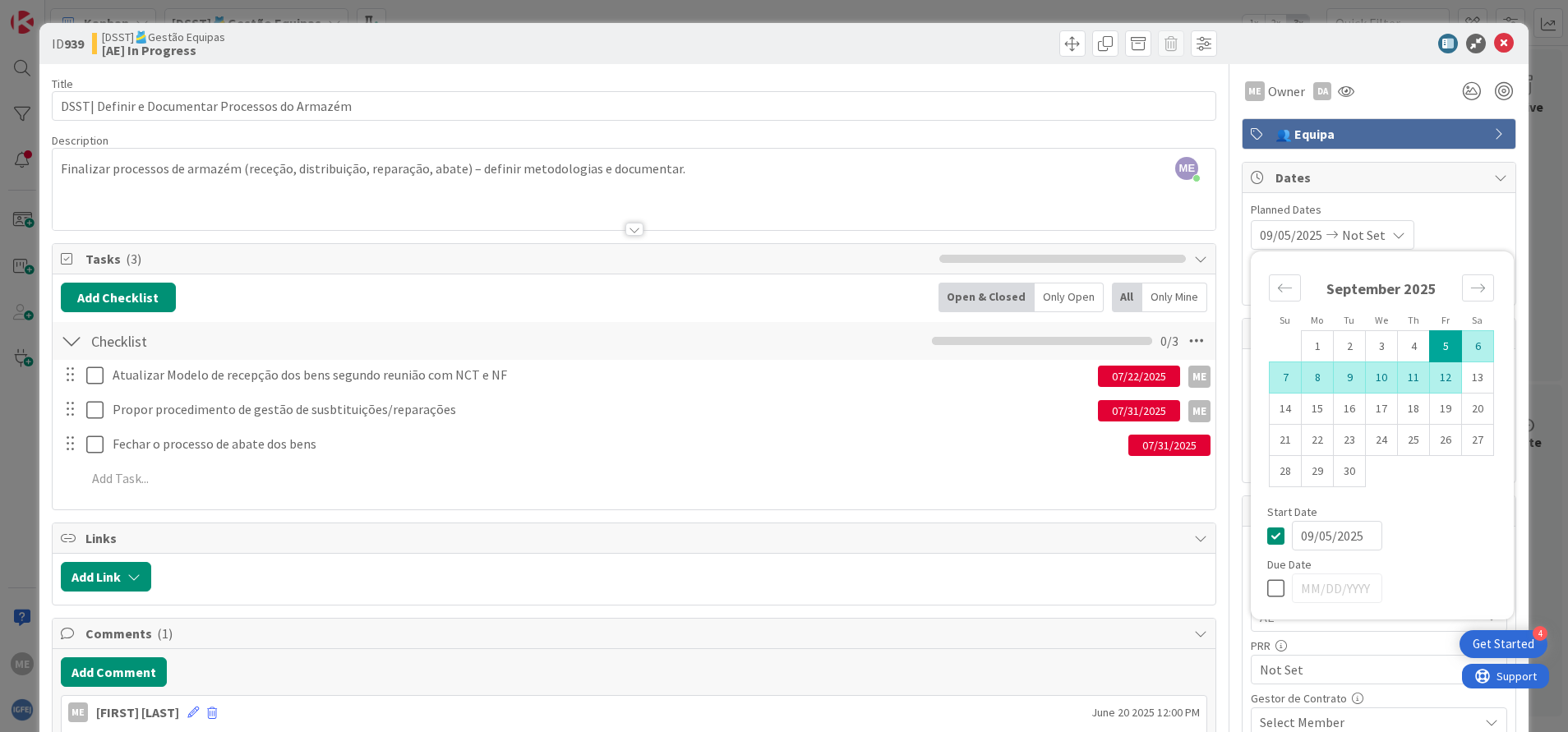 click on "12" at bounding box center [1446, 378] 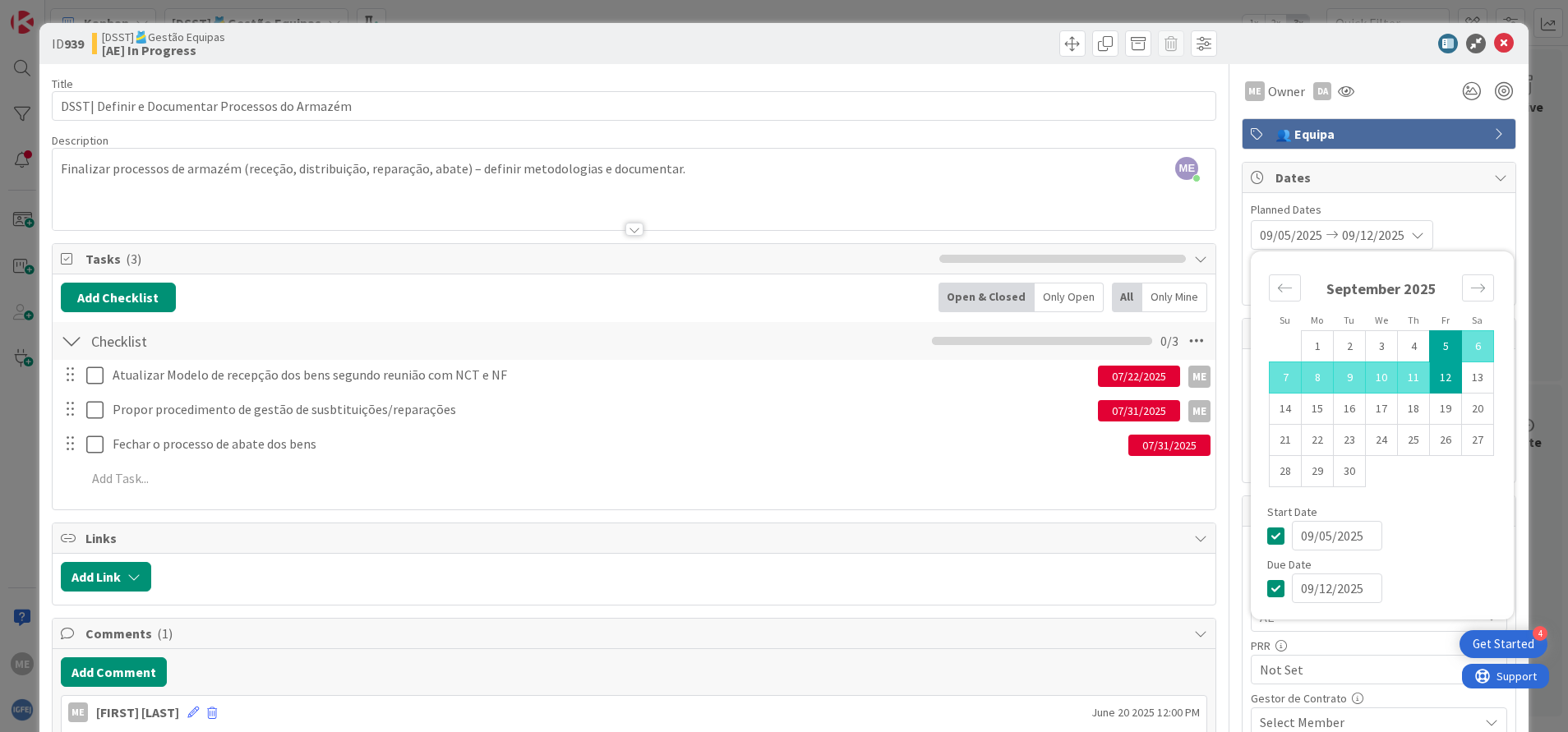 type on "x" 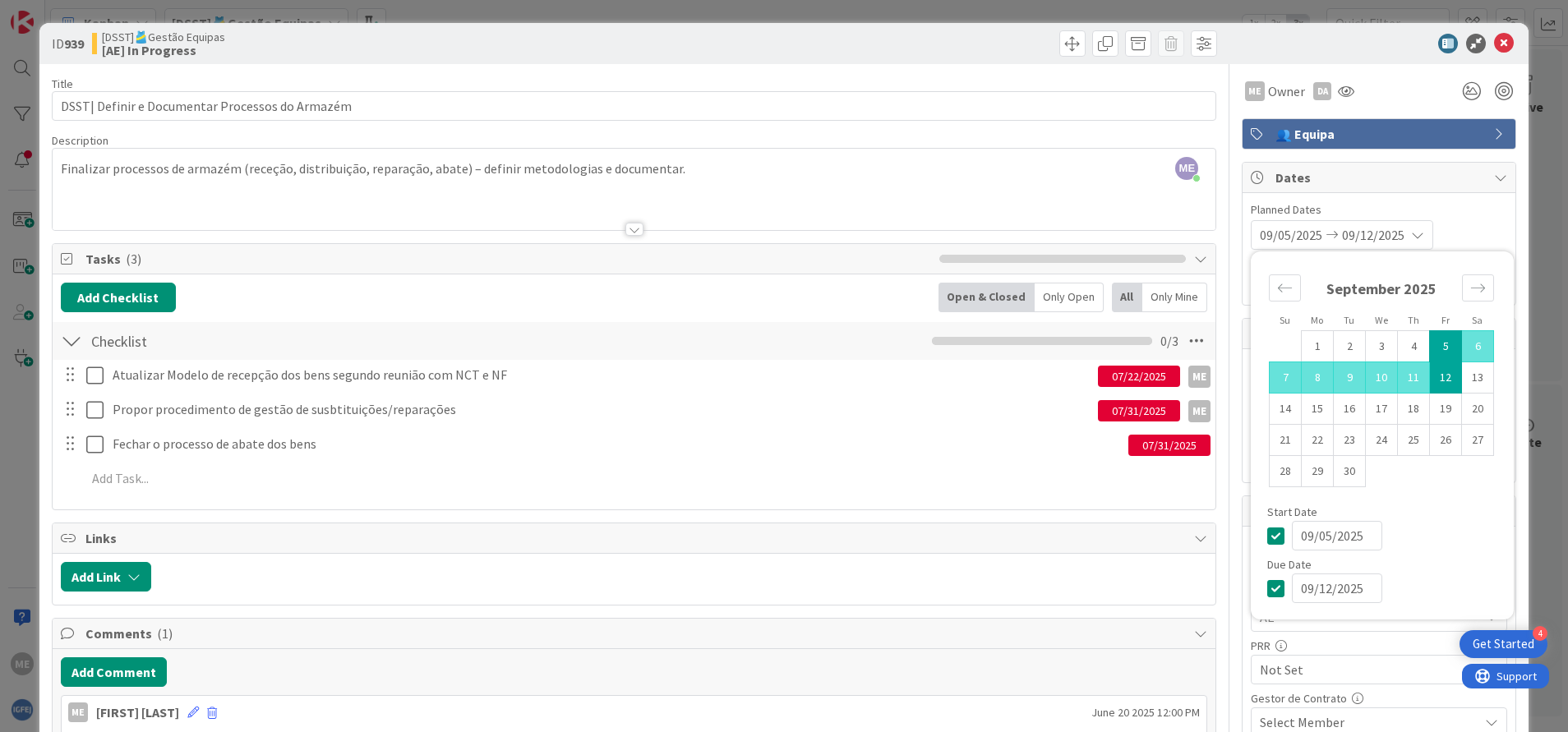 click on "12" at bounding box center [1446, 378] 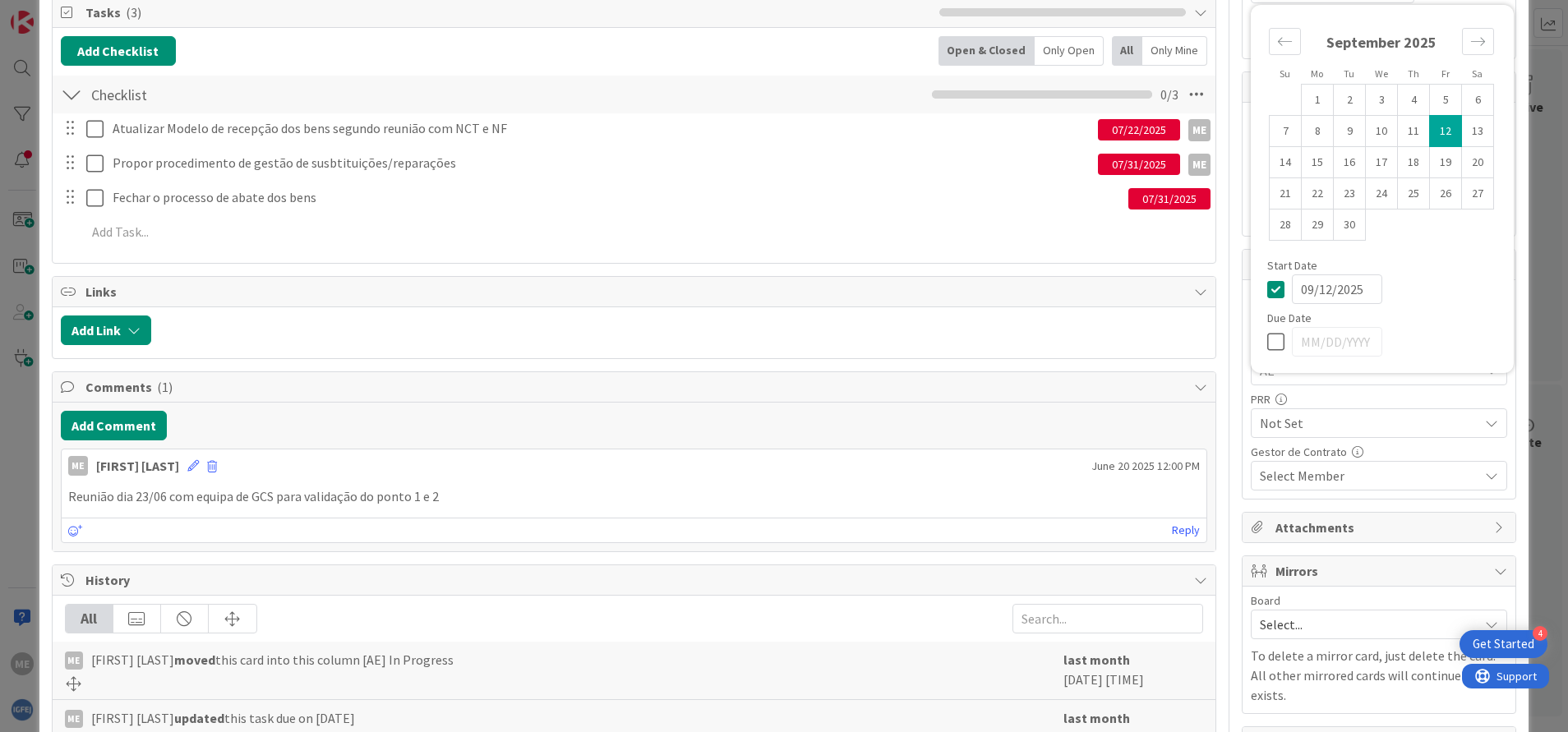 scroll, scrollTop: 0, scrollLeft: 0, axis: both 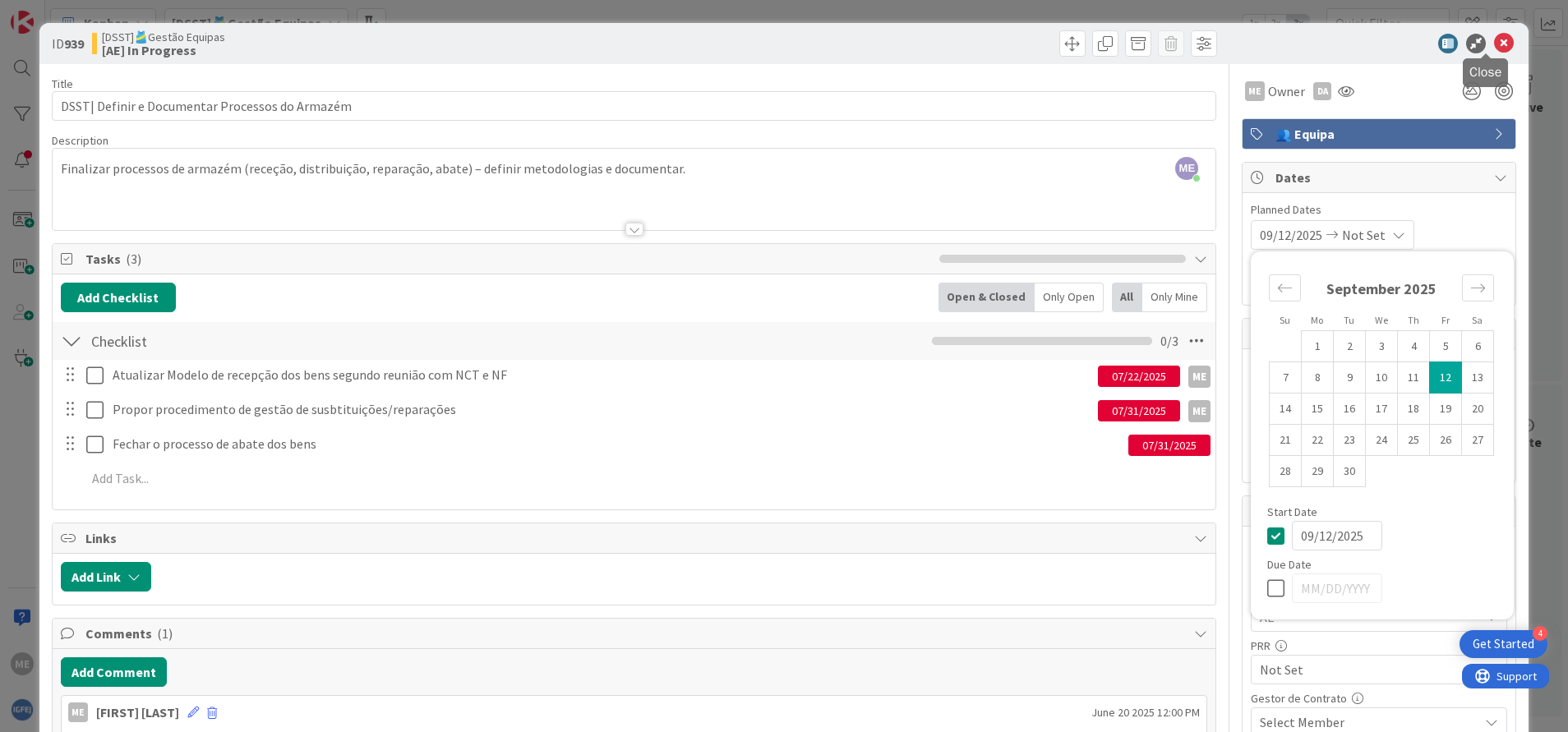 click at bounding box center [1504, 44] 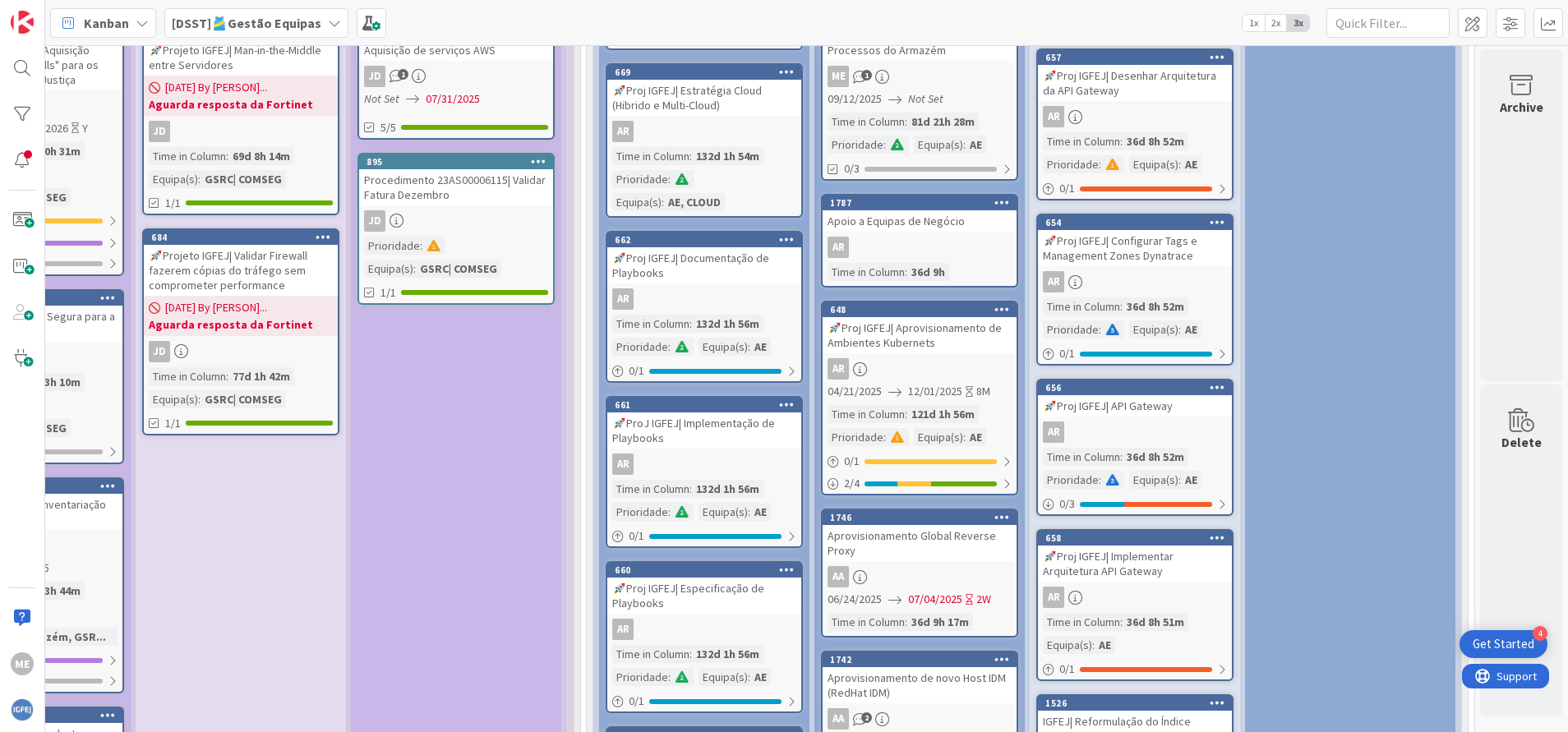 scroll, scrollTop: 0, scrollLeft: 0, axis: both 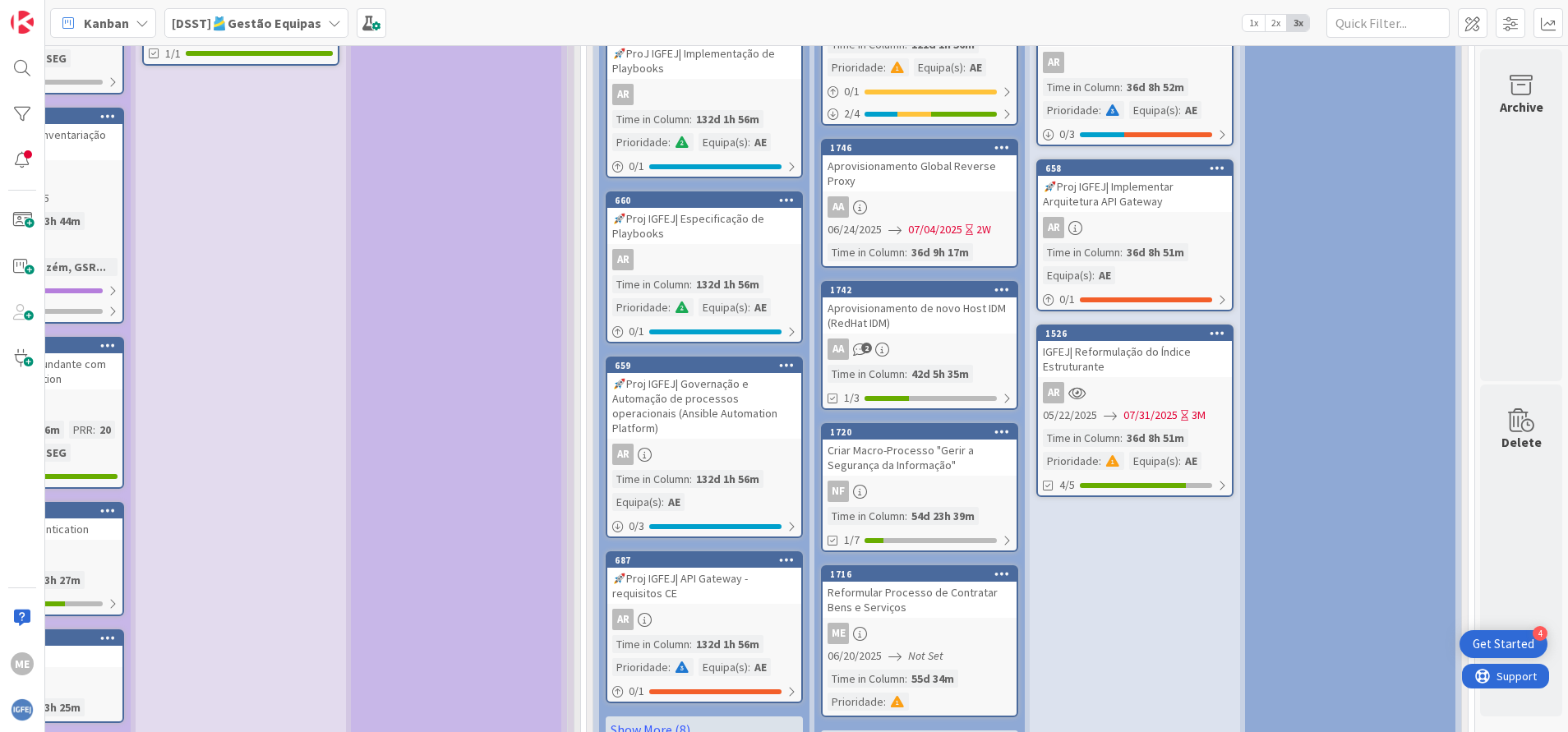 click on "1526 IGFEJ| Reformulação do Índice Estruturante AR 05/22/2025 07/31/2025 3M Time in Column : 36d 8h 51m Prioridade : Equipa(s) : AE 4/5" at bounding box center [1135, 411] 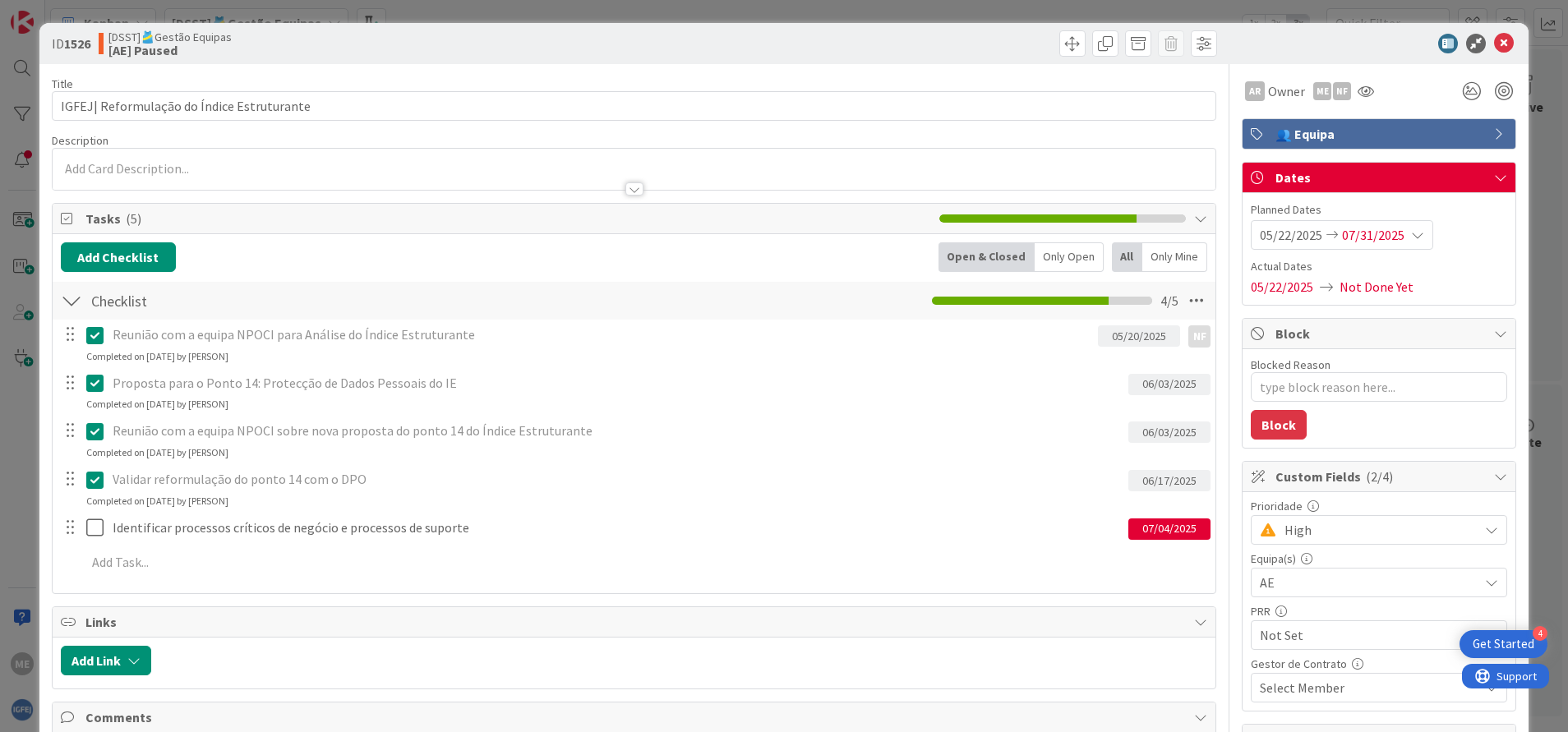 scroll, scrollTop: 0, scrollLeft: 0, axis: both 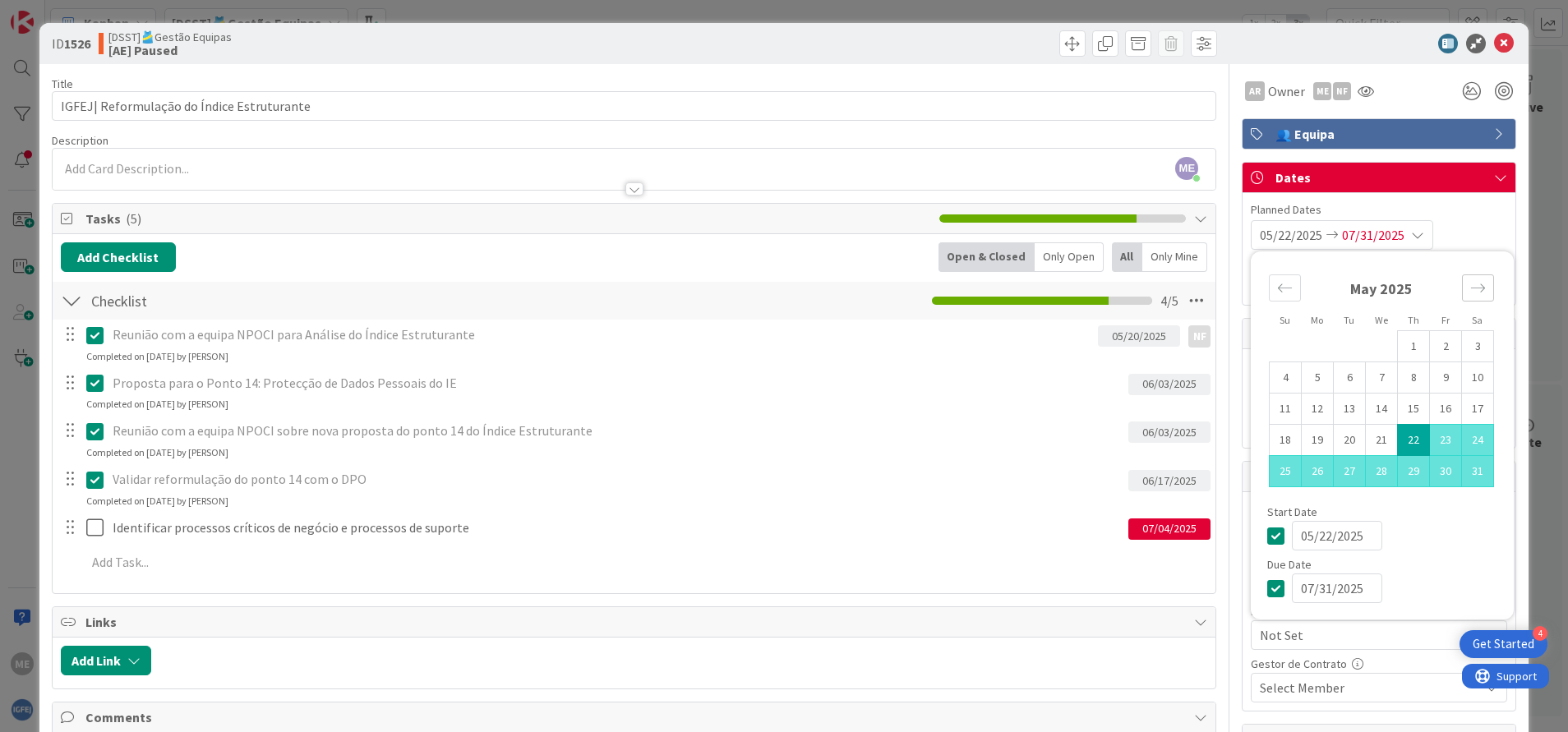 click at bounding box center (1478, 288) 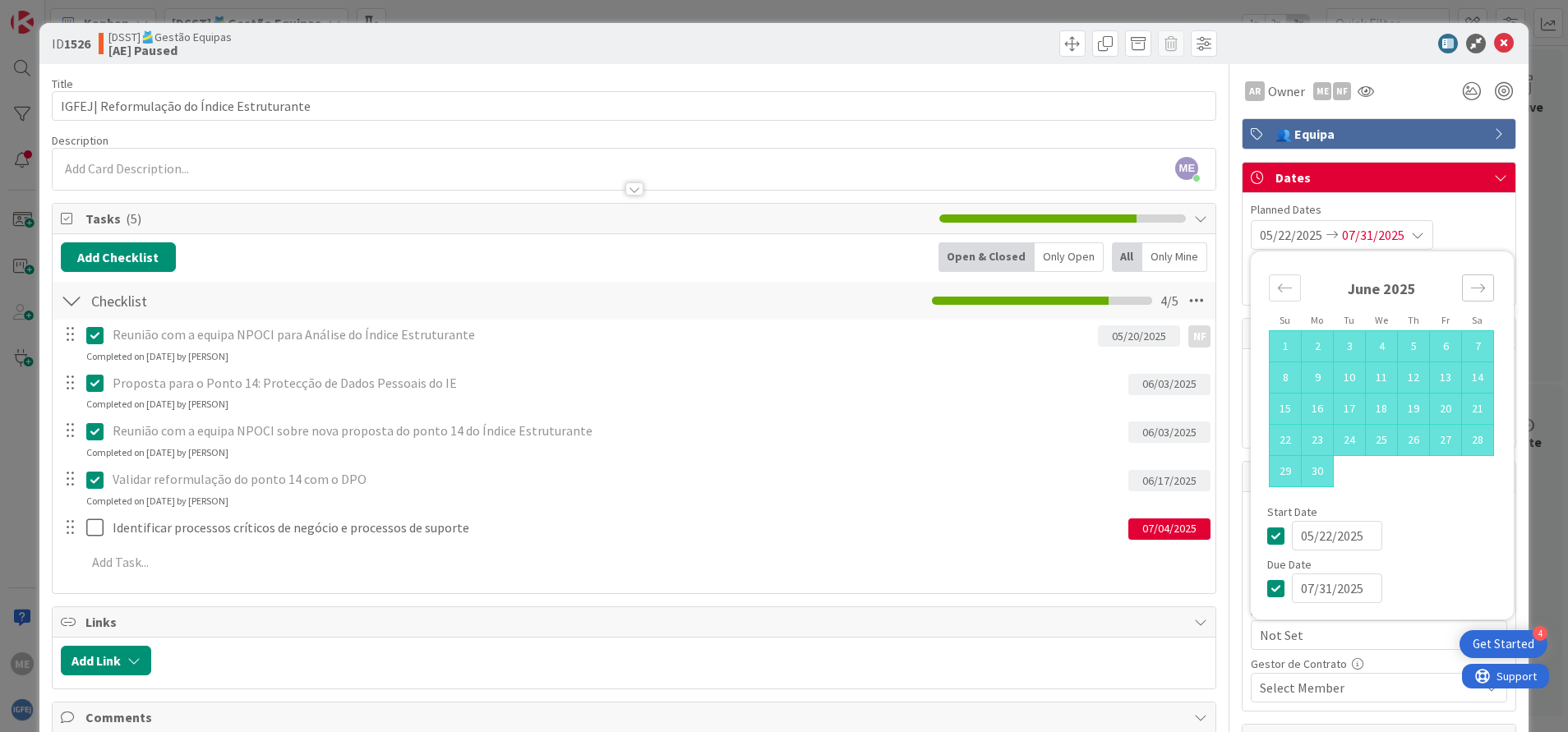 click at bounding box center [1478, 288] 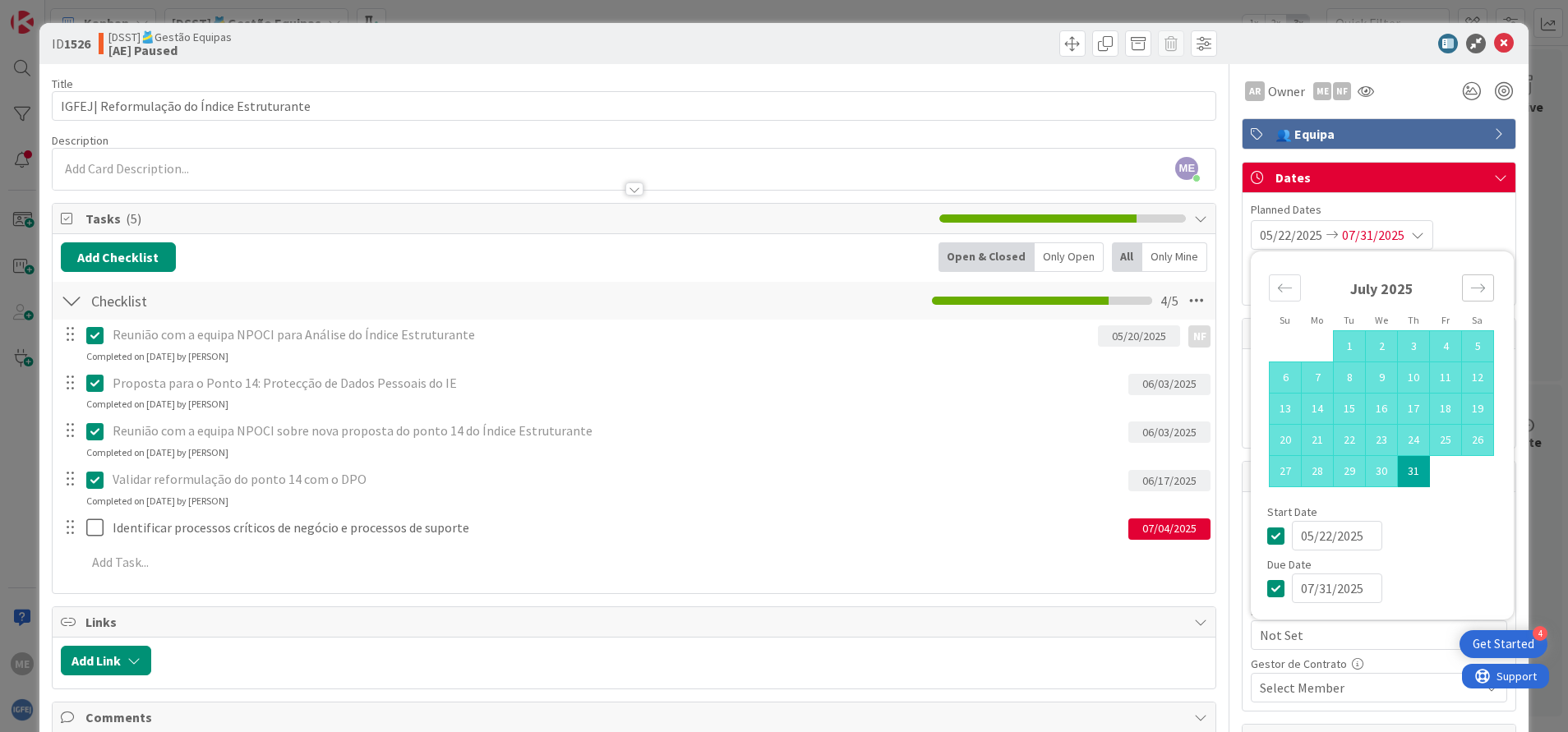 click at bounding box center [1478, 288] 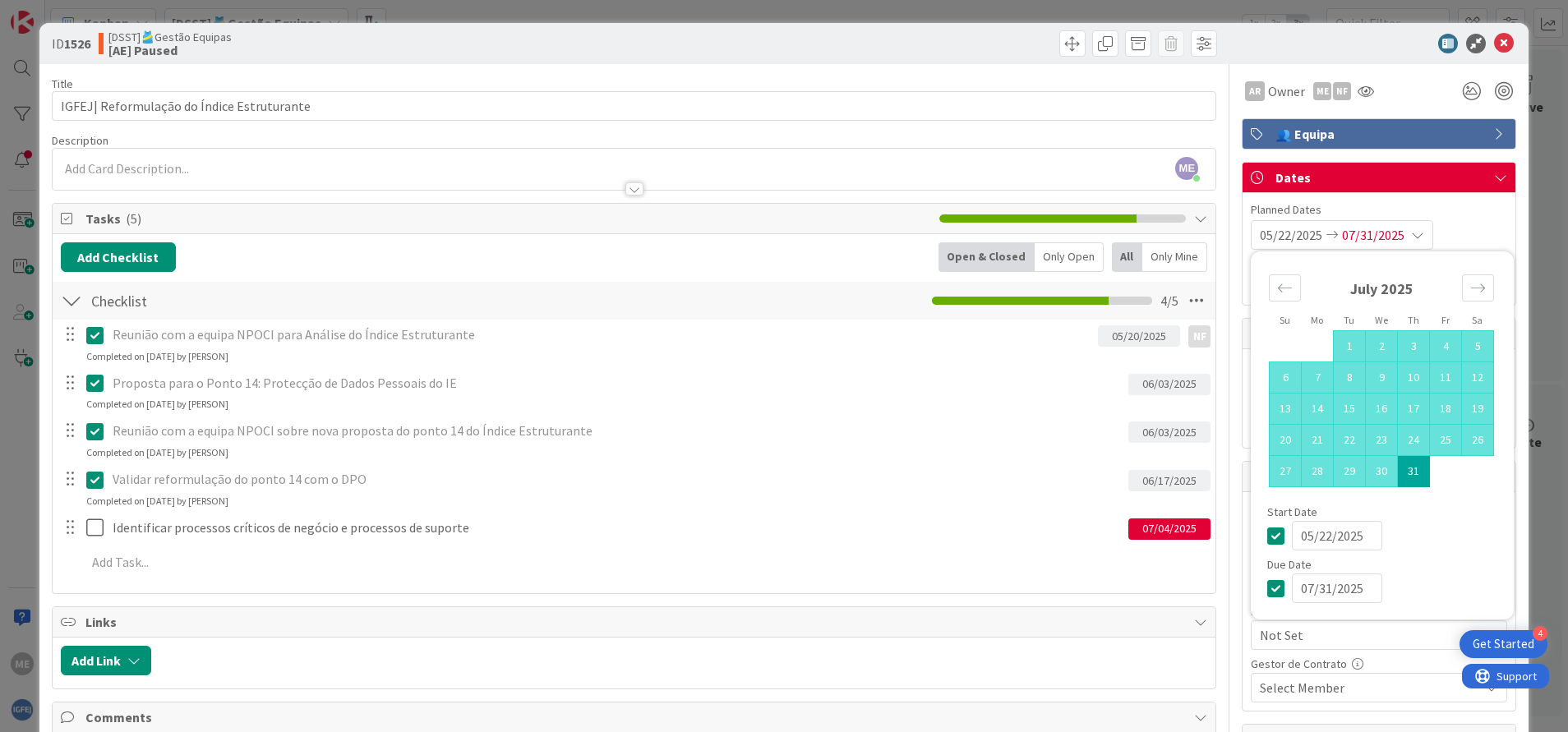 type on "x" 